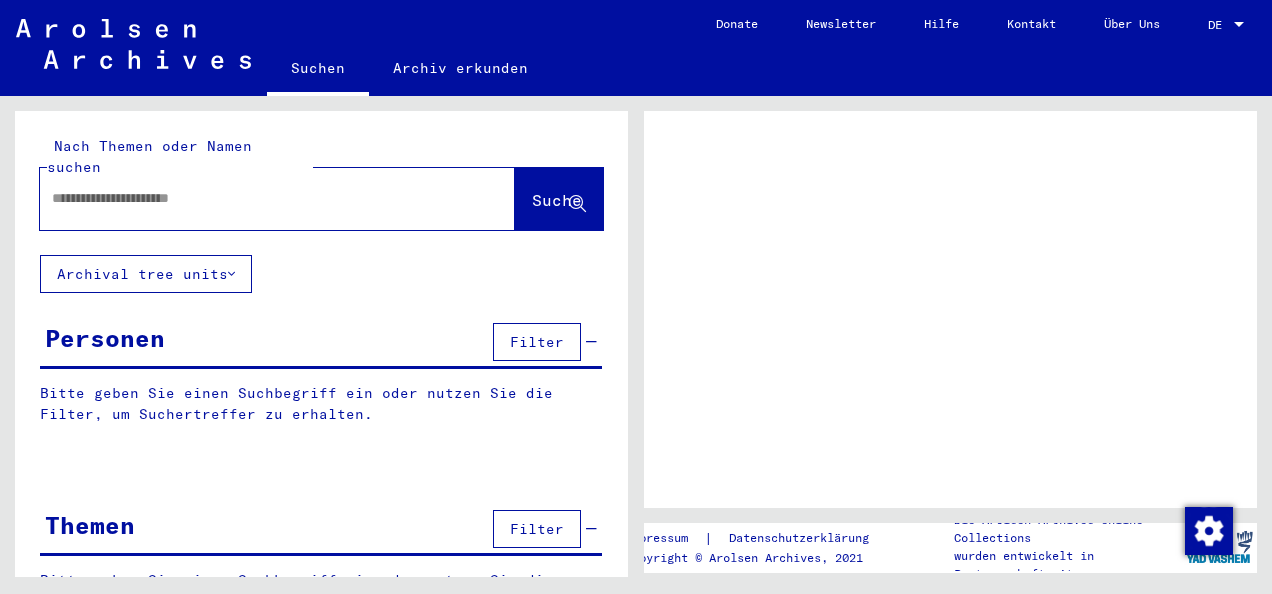scroll, scrollTop: 0, scrollLeft: 0, axis: both 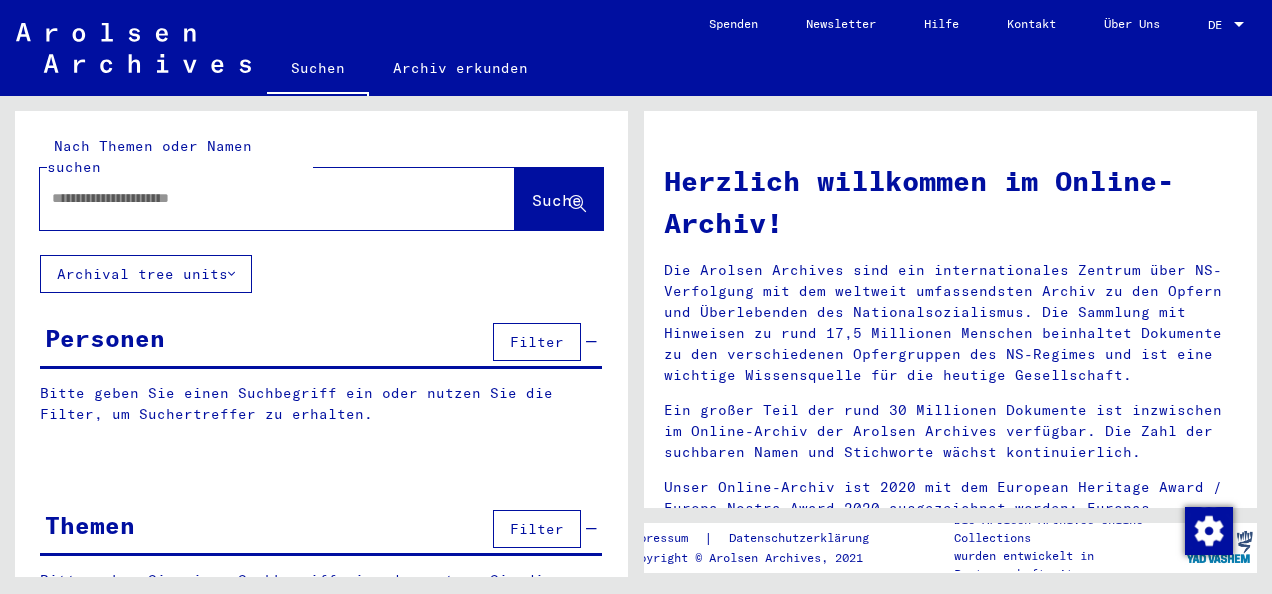 click at bounding box center [1239, 25] 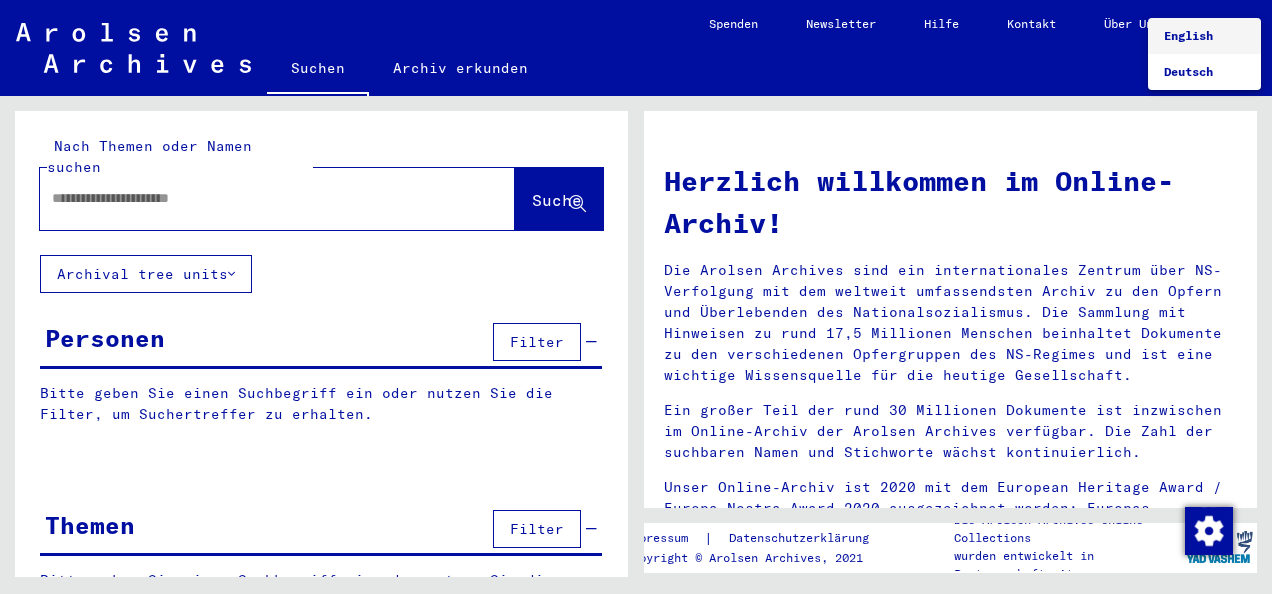 click on "English" at bounding box center [1188, 35] 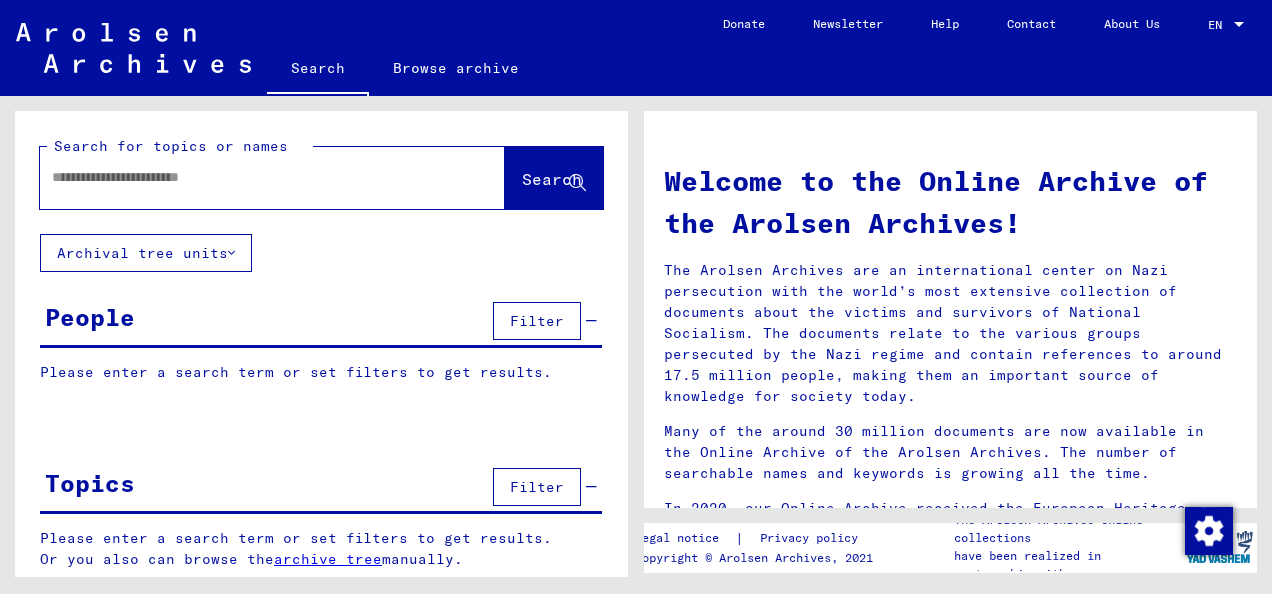 click at bounding box center [248, 177] 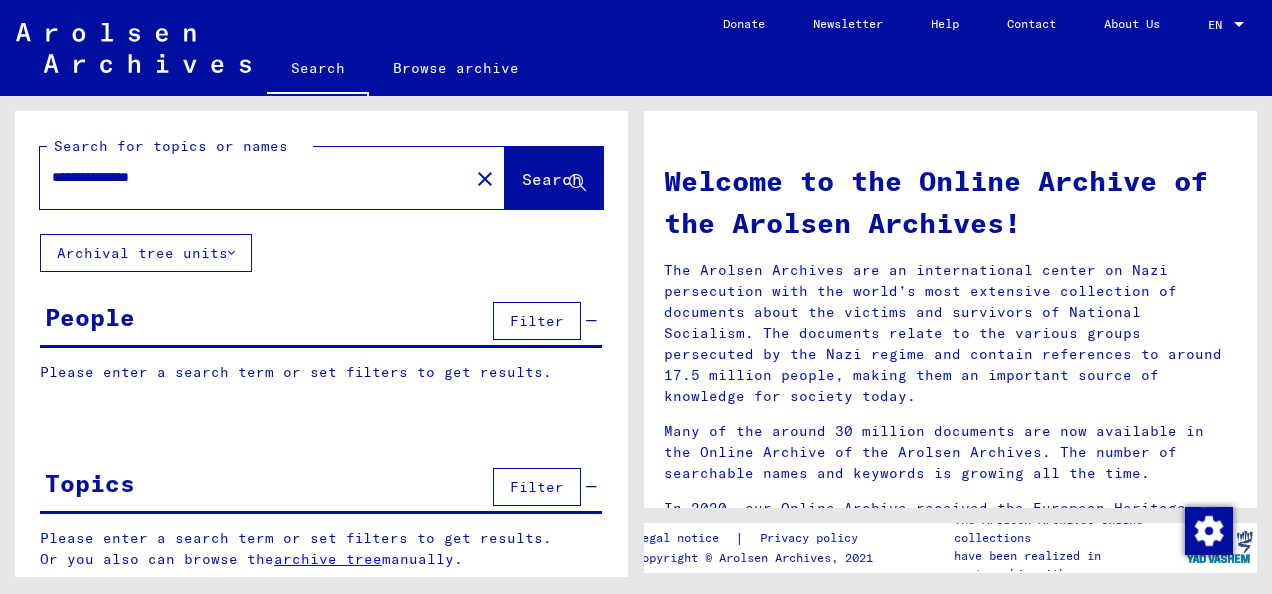 type on "**********" 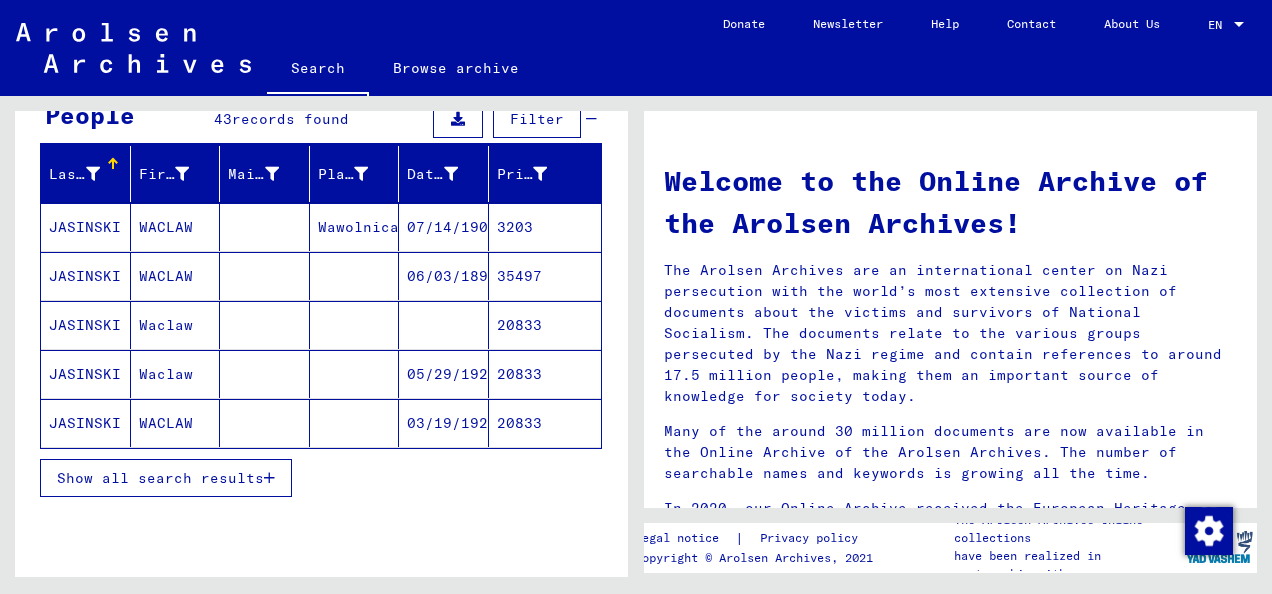 scroll, scrollTop: 196, scrollLeft: 0, axis: vertical 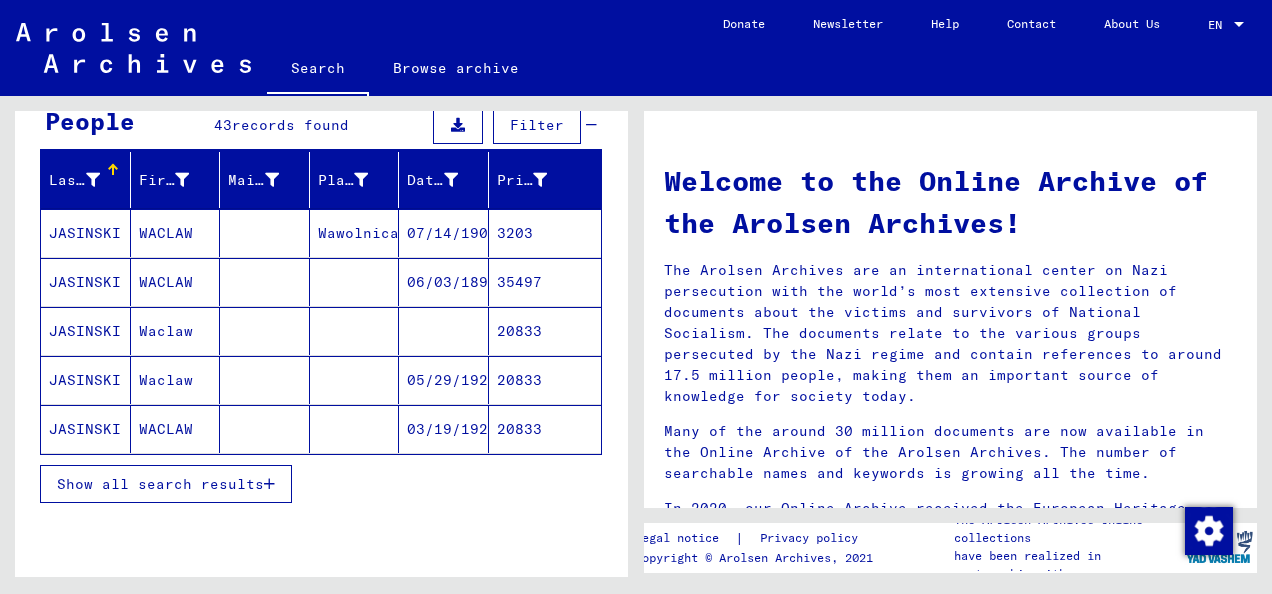 click at bounding box center (265, 429) 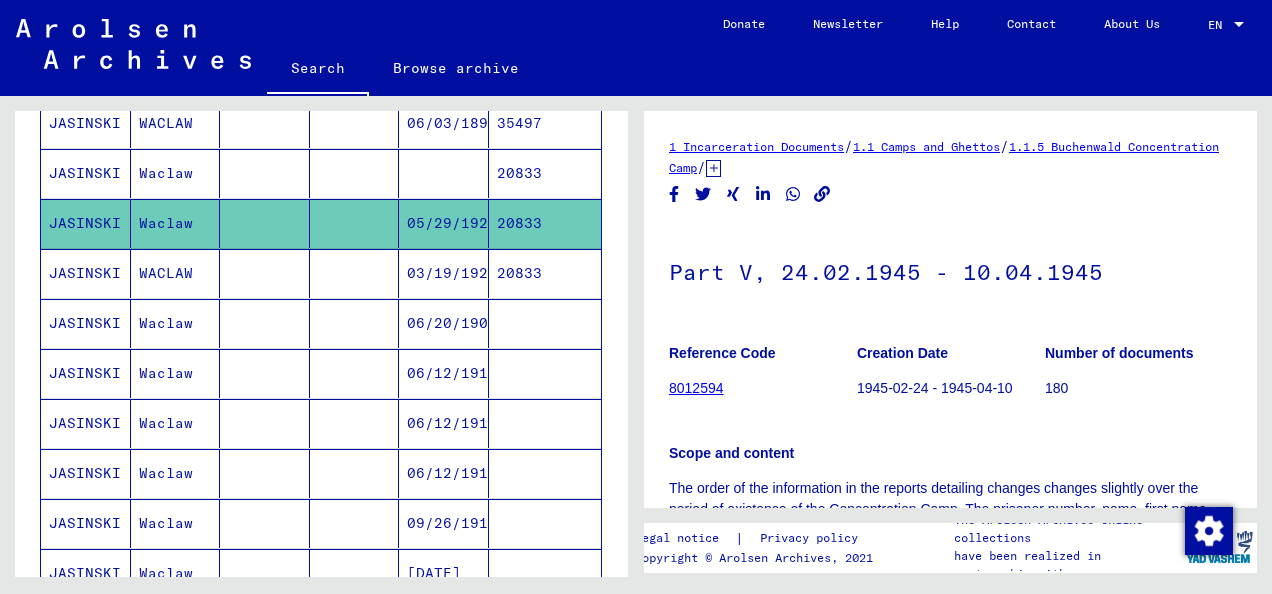 scroll, scrollTop: 396, scrollLeft: 0, axis: vertical 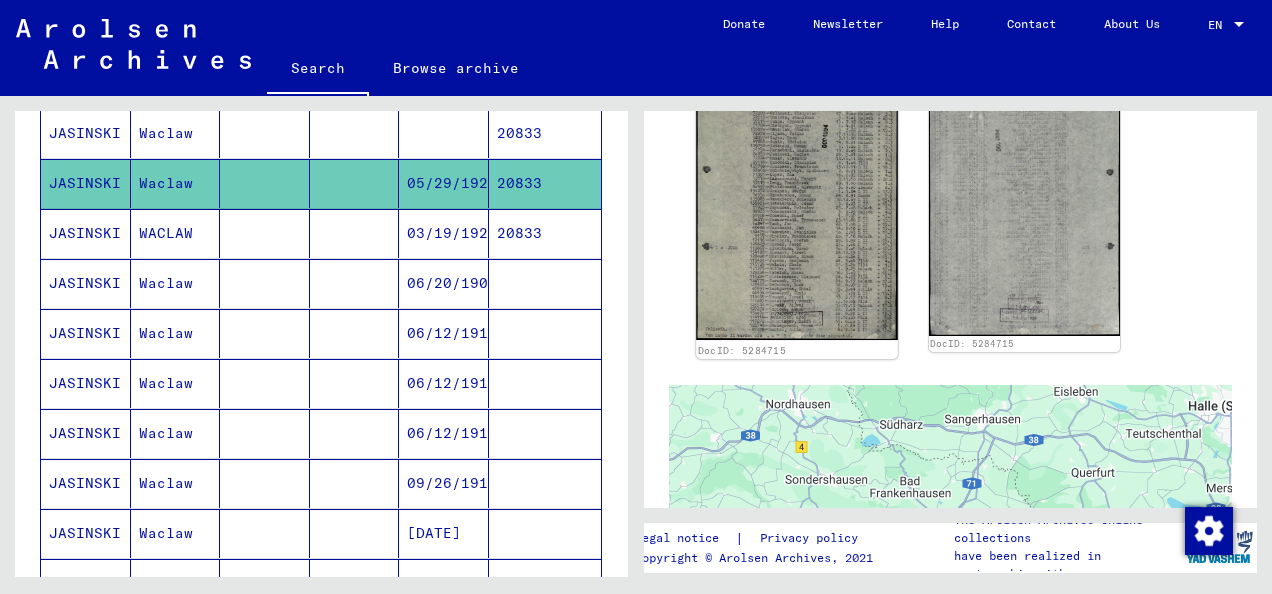 click 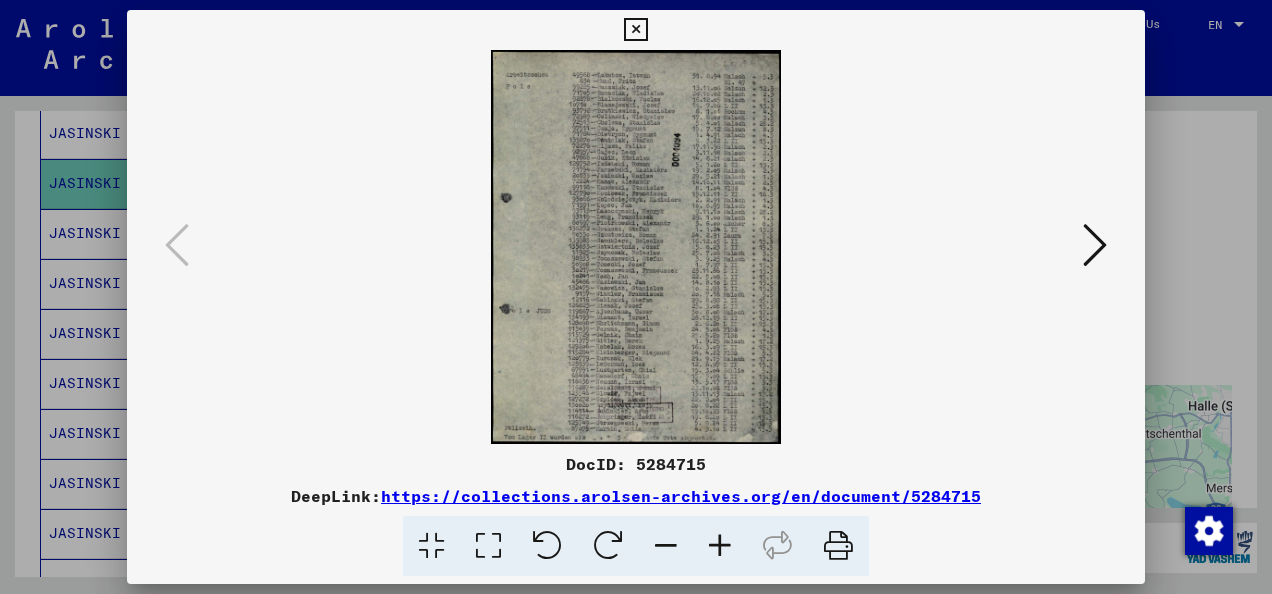 click at bounding box center [636, 297] 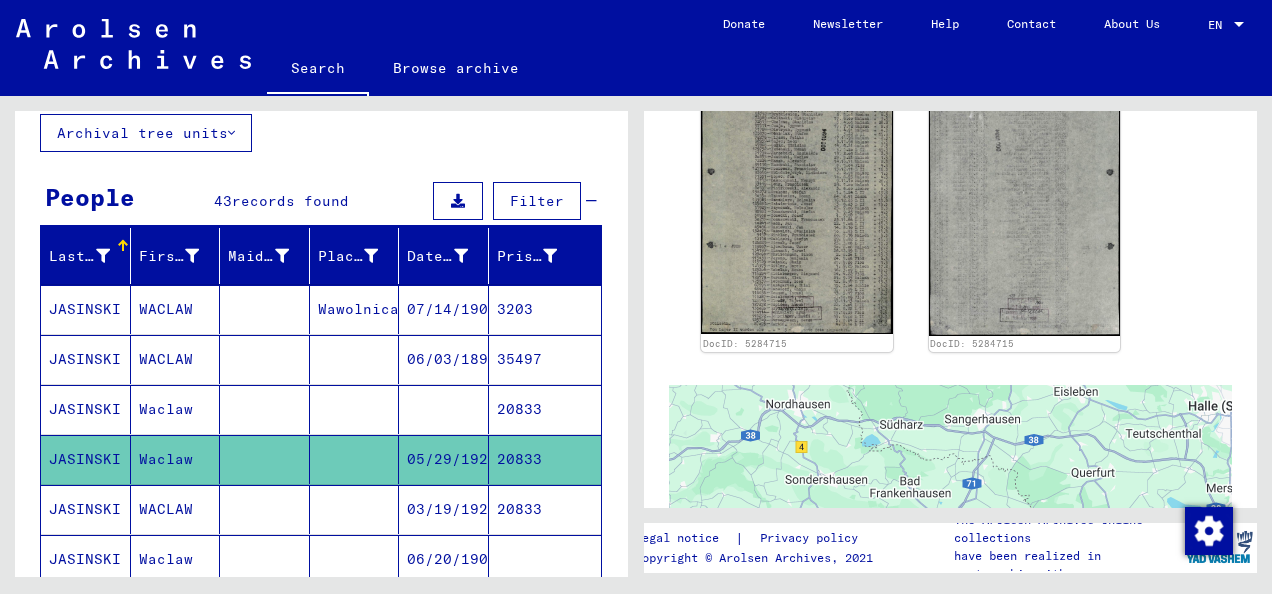 scroll, scrollTop: 96, scrollLeft: 0, axis: vertical 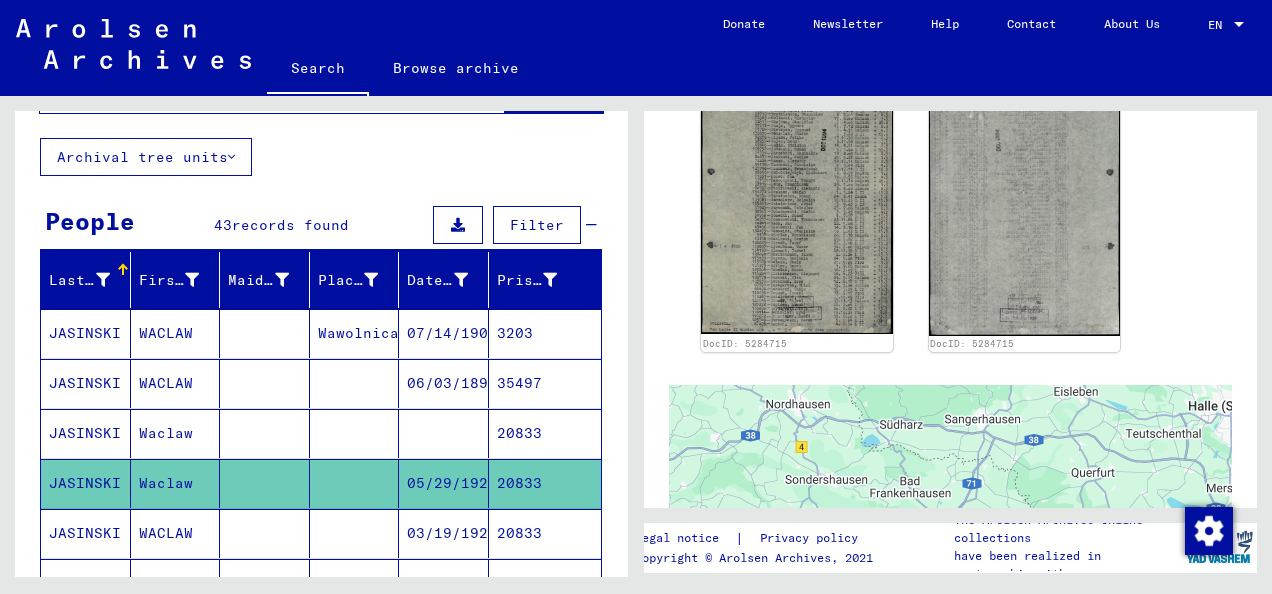 click at bounding box center (444, 483) 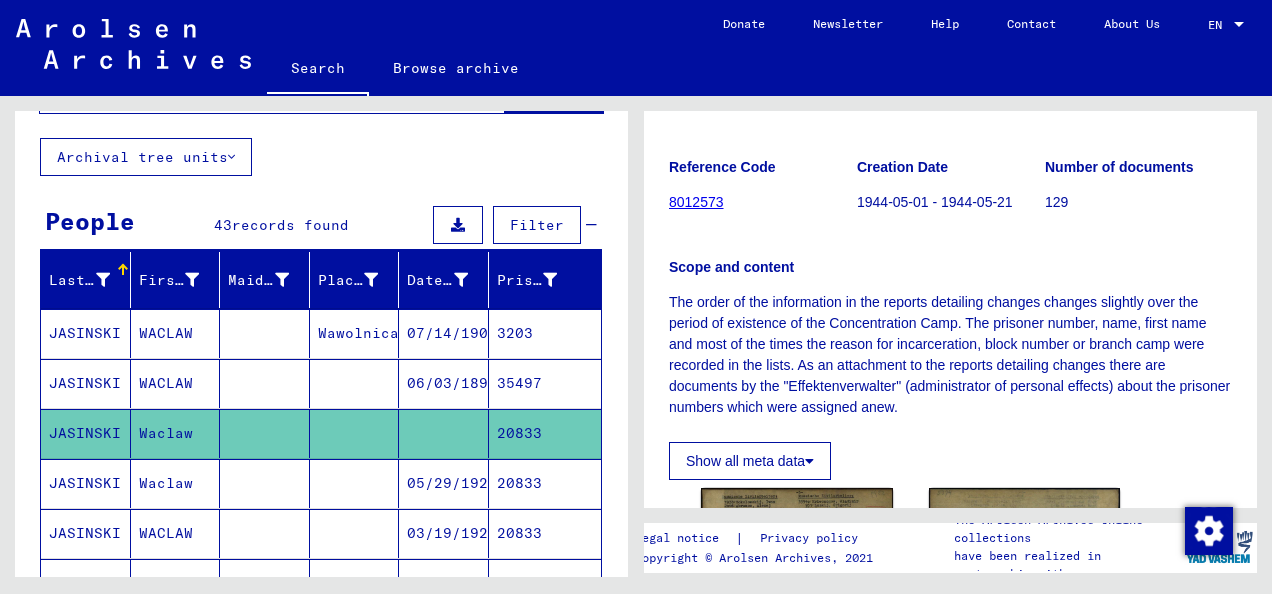 scroll, scrollTop: 500, scrollLeft: 0, axis: vertical 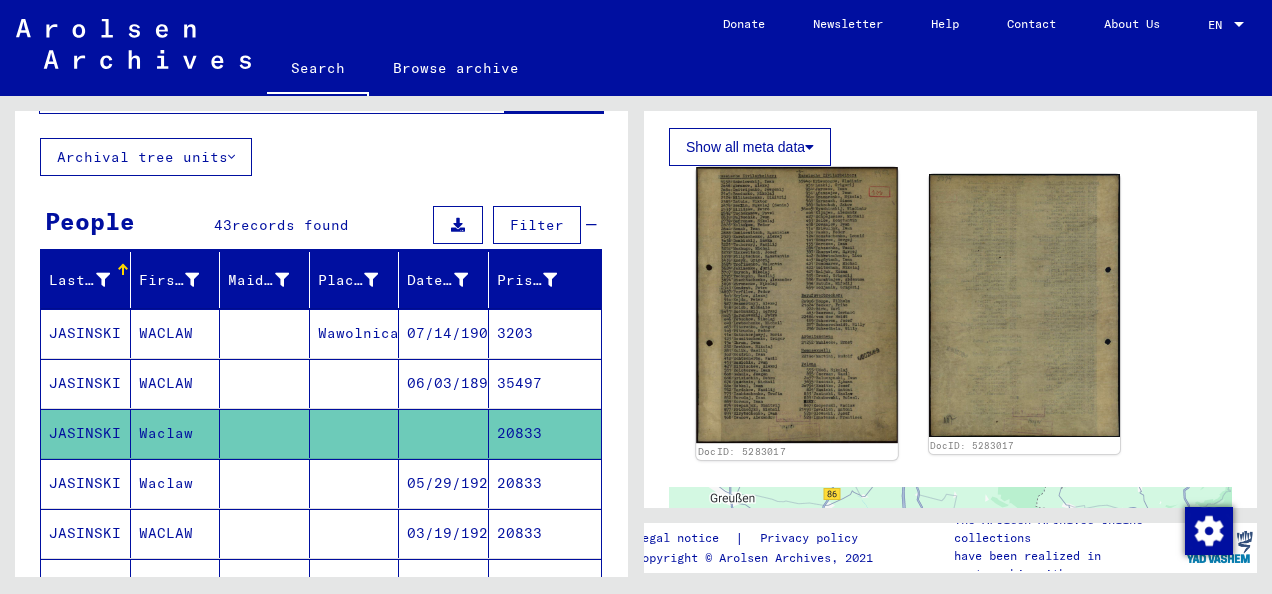 click 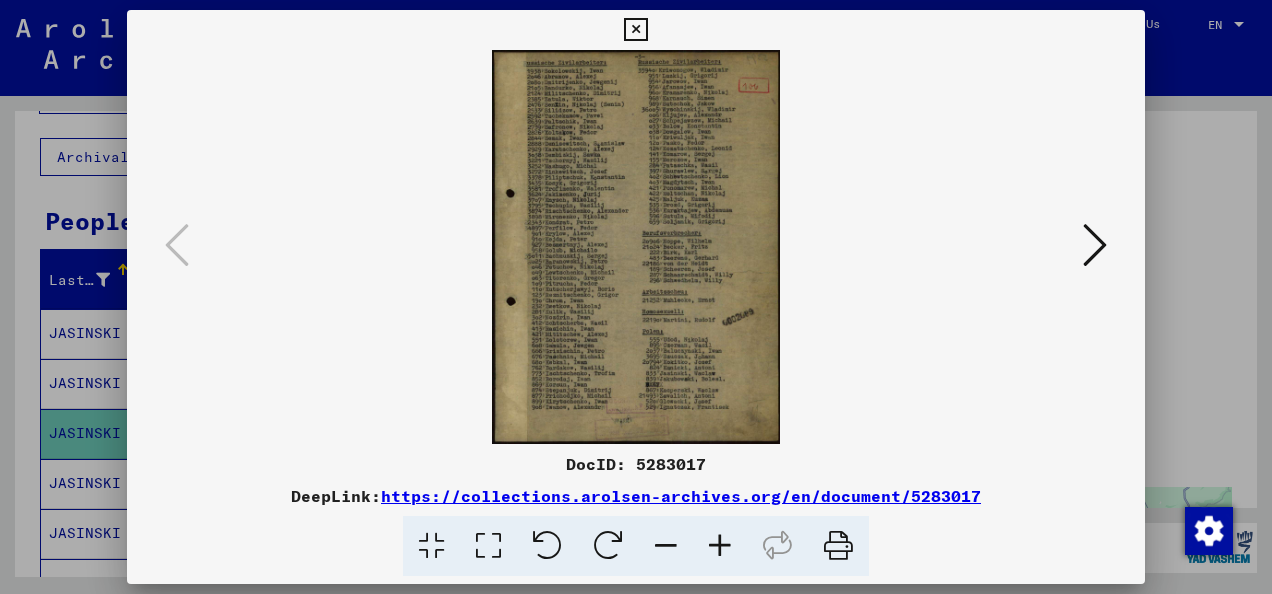 click at bounding box center [636, 297] 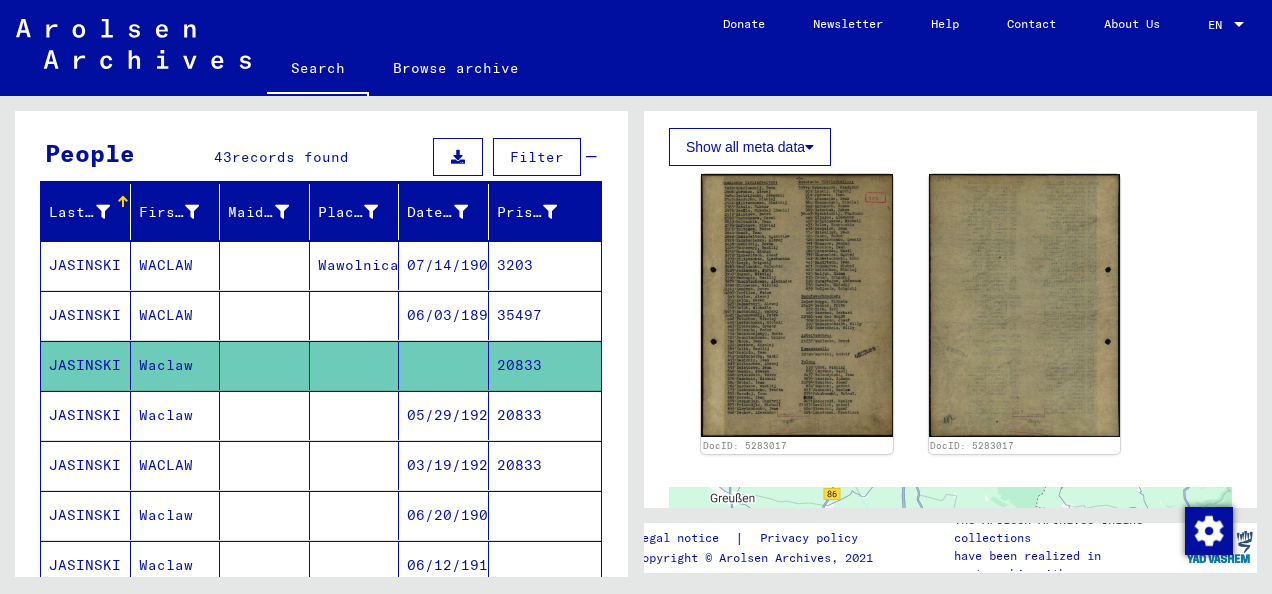 scroll, scrollTop: 196, scrollLeft: 0, axis: vertical 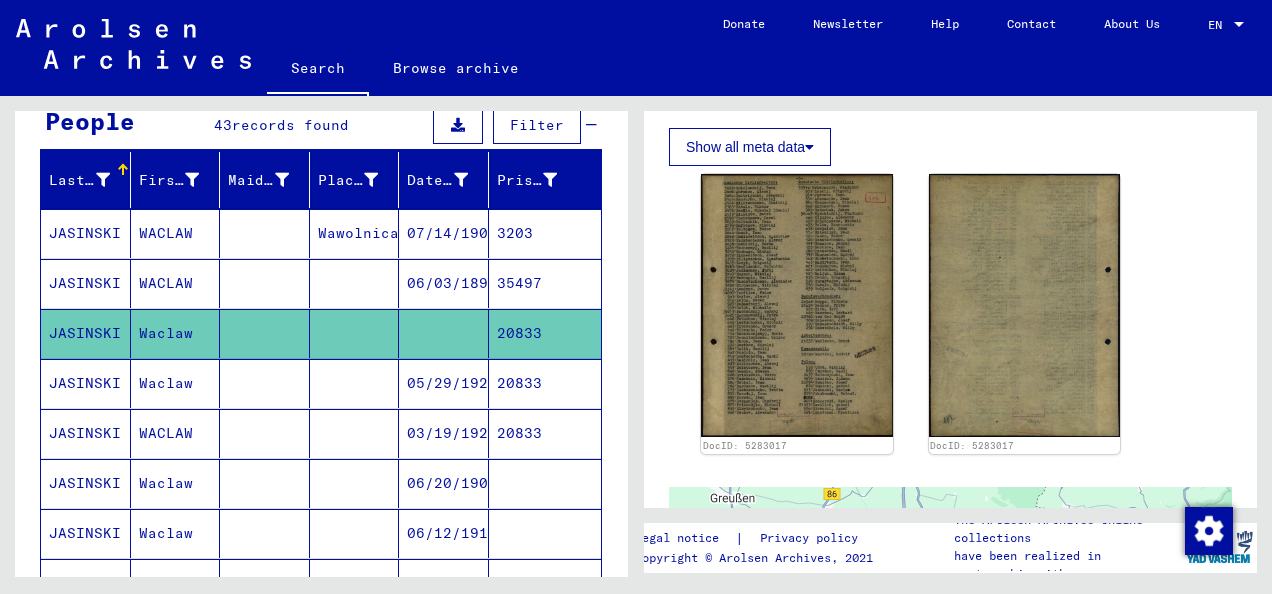 click on "05/29/1921" at bounding box center (444, 433) 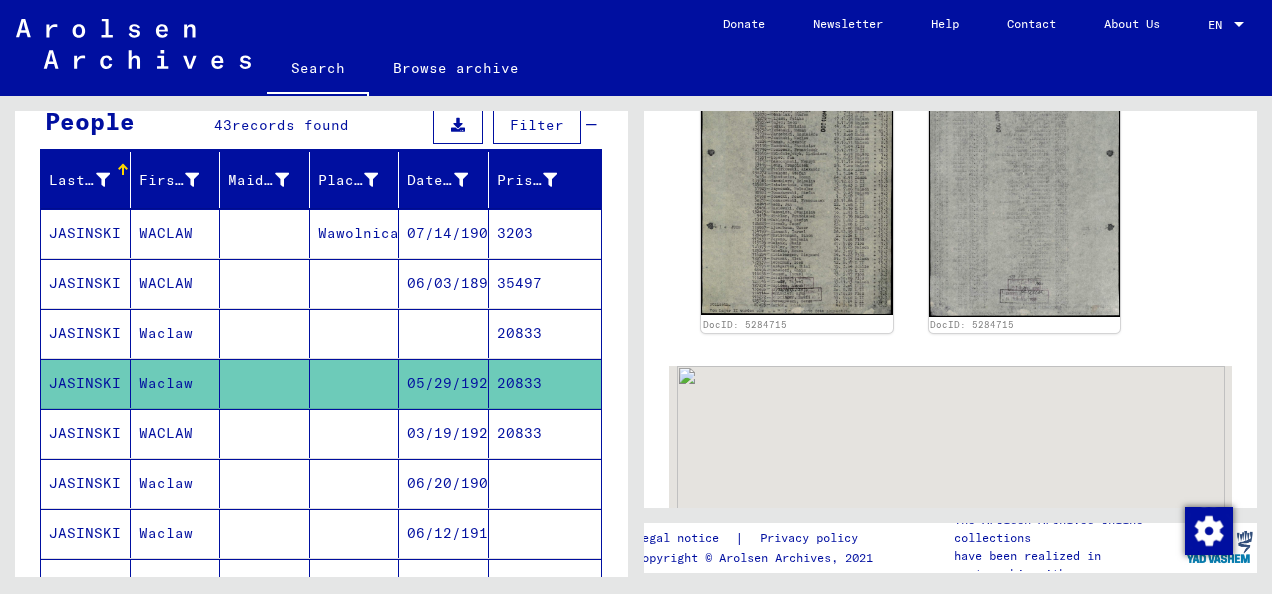 scroll, scrollTop: 700, scrollLeft: 0, axis: vertical 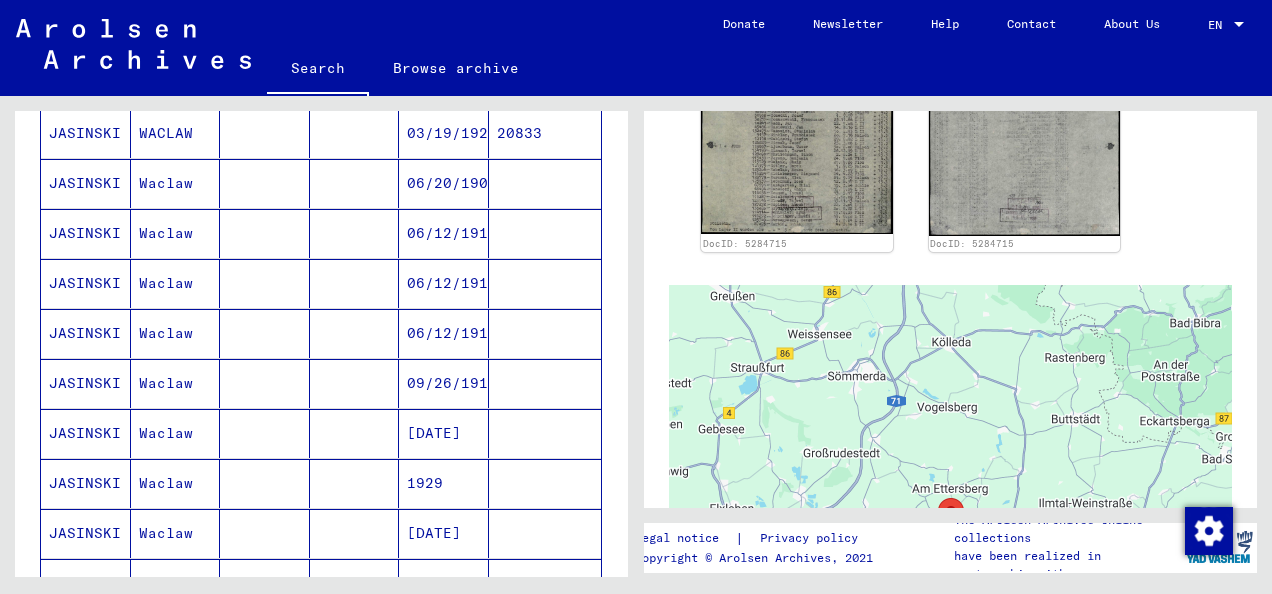 click on "[DATE]" at bounding box center (444, 483) 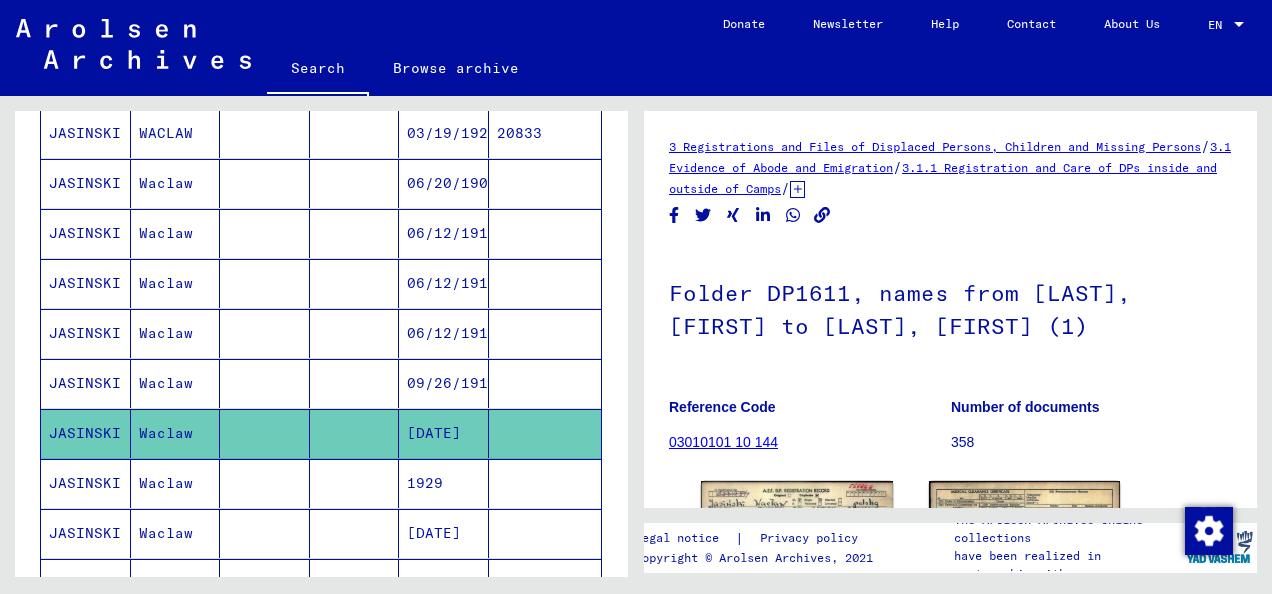 scroll, scrollTop: 0, scrollLeft: 0, axis: both 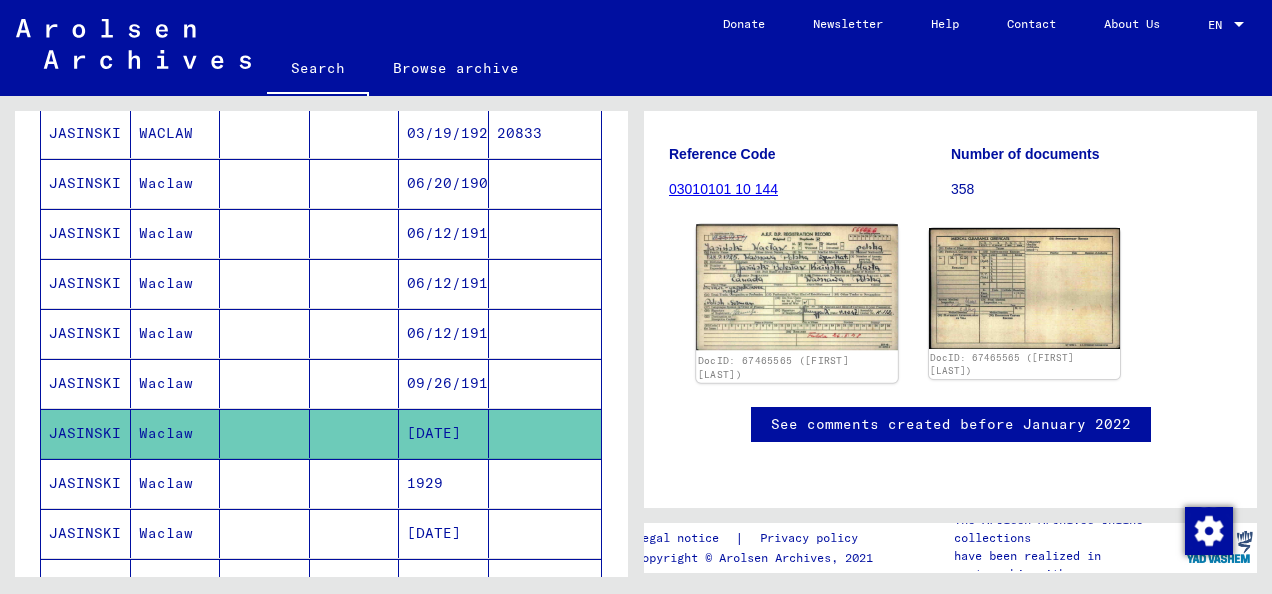 click 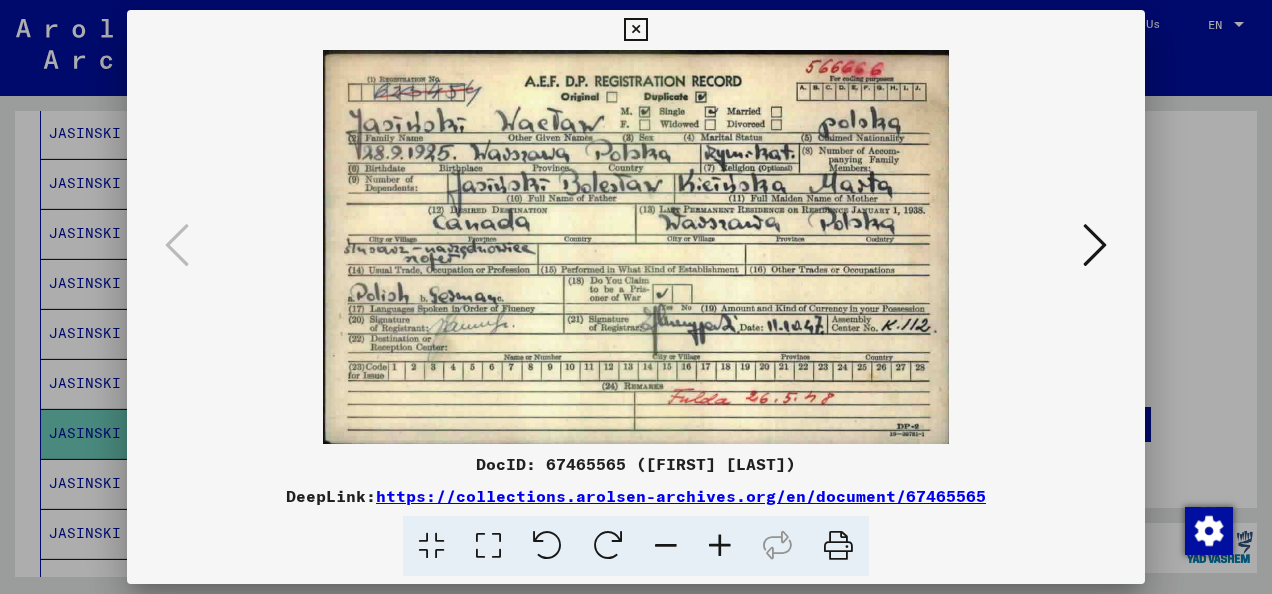click on "https://collections.arolsen-archives.org/en/document/67465565" at bounding box center (681, 496) 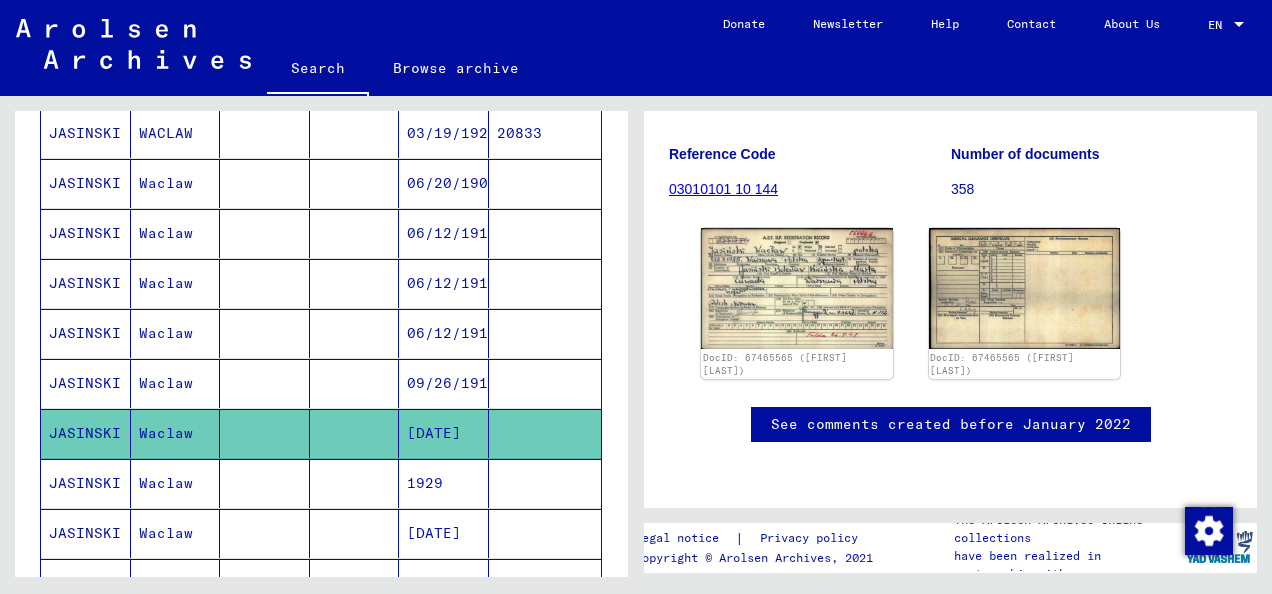 scroll, scrollTop: 696, scrollLeft: 0, axis: vertical 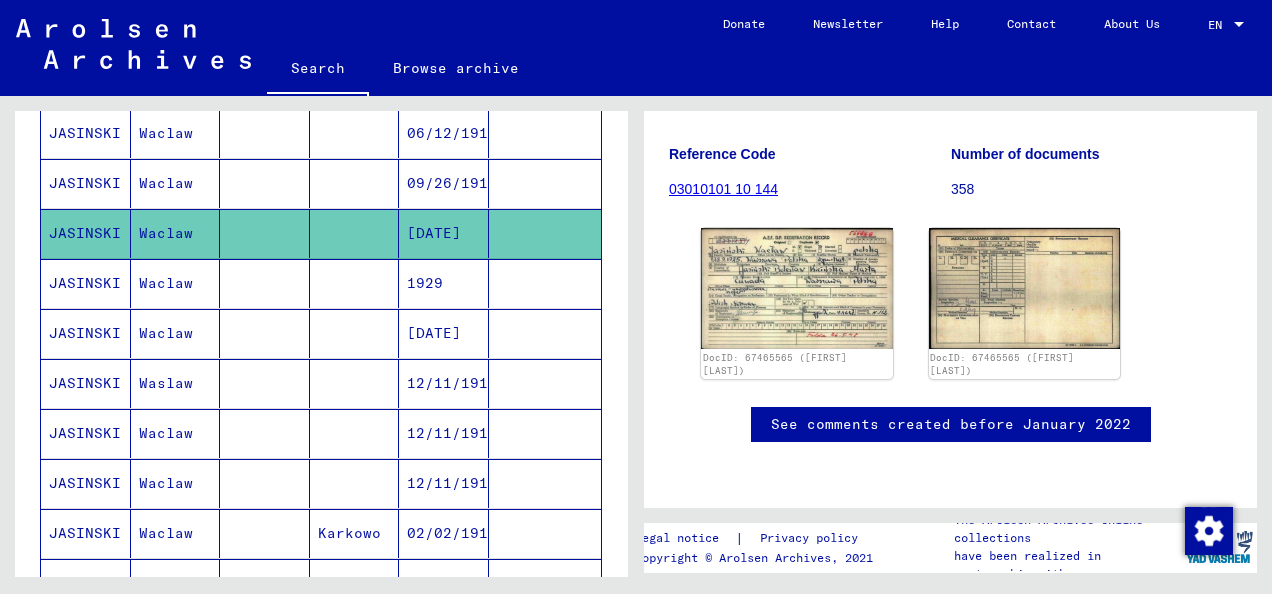 click at bounding box center (355, 333) 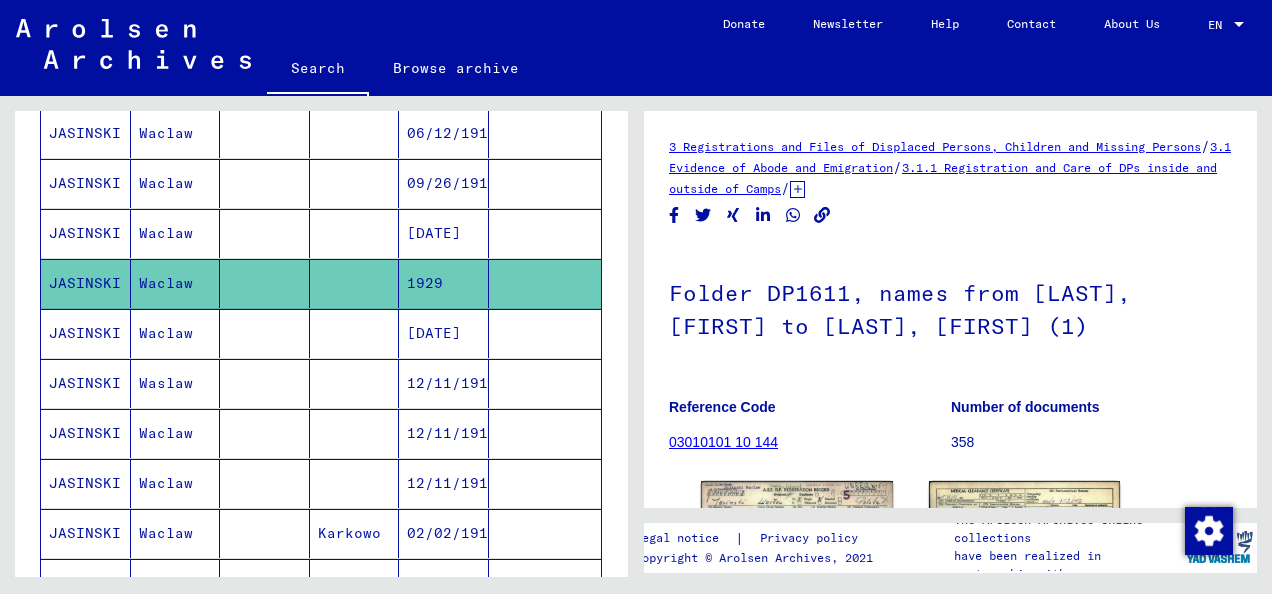 scroll, scrollTop: 0, scrollLeft: 0, axis: both 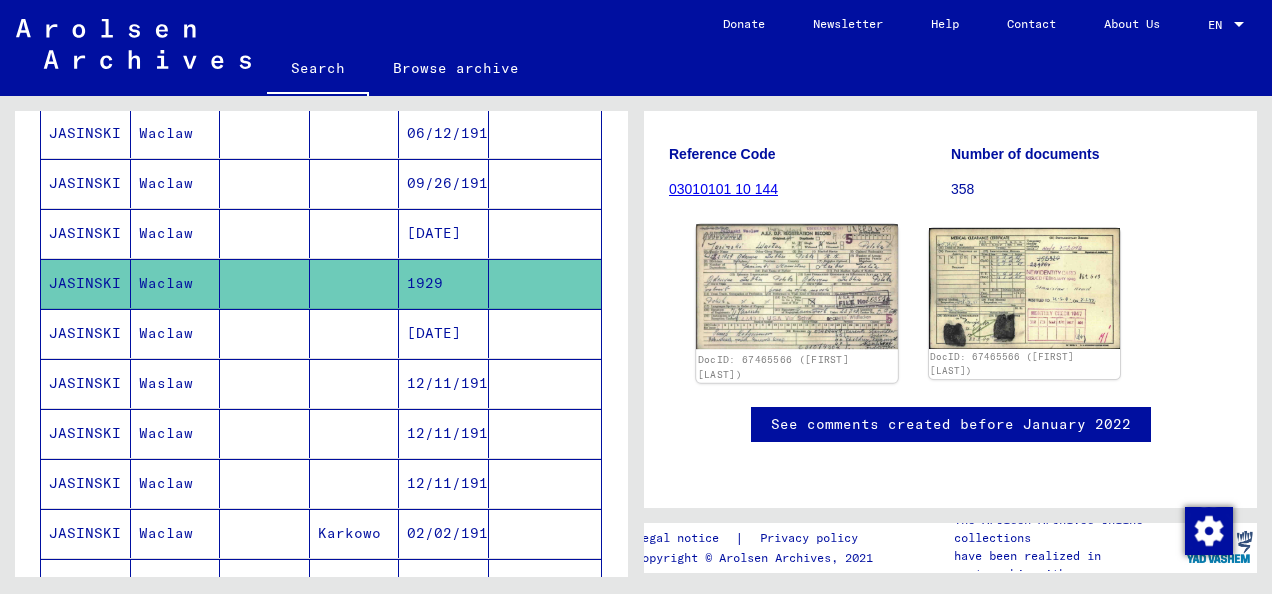 click 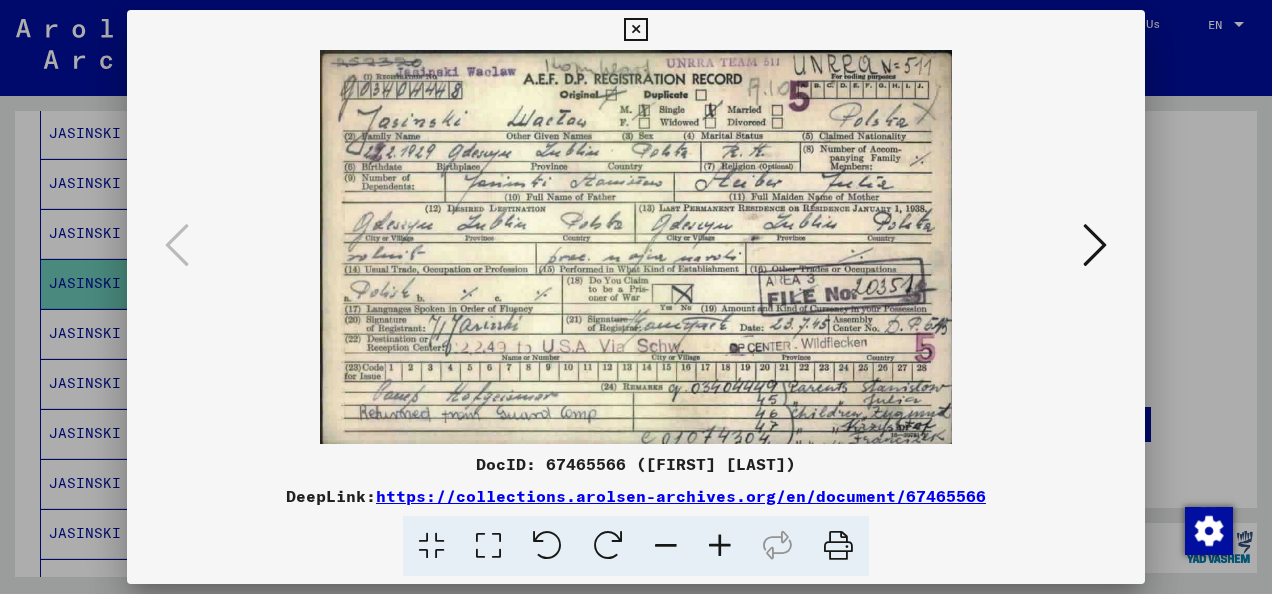 click at bounding box center [636, 247] 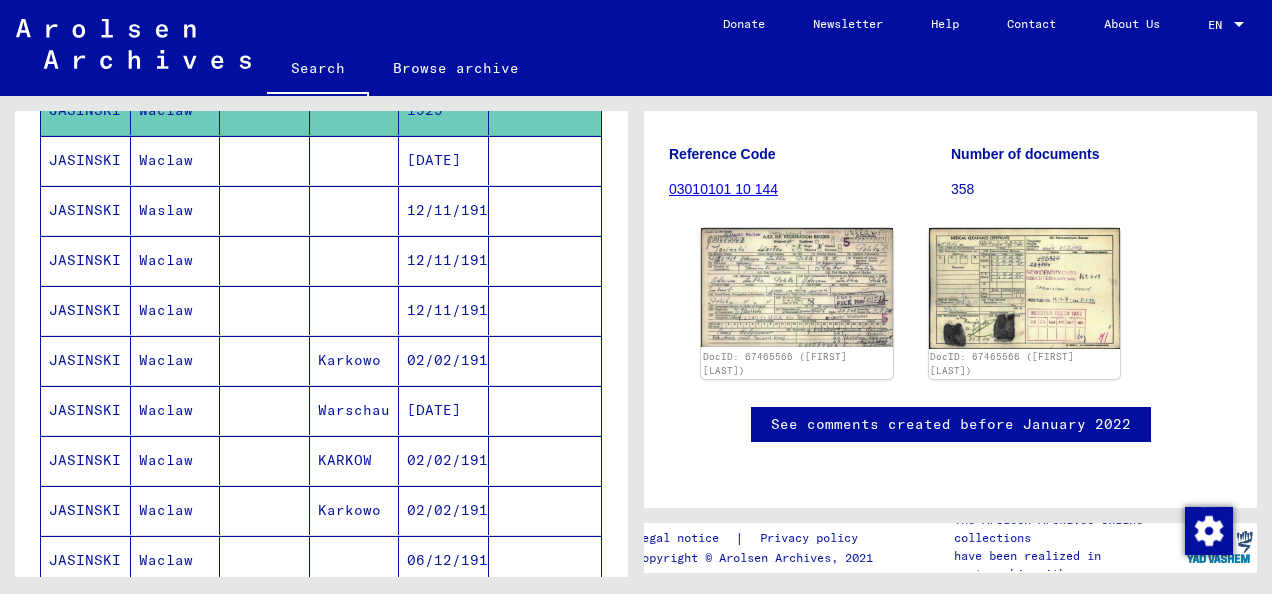scroll, scrollTop: 1000, scrollLeft: 0, axis: vertical 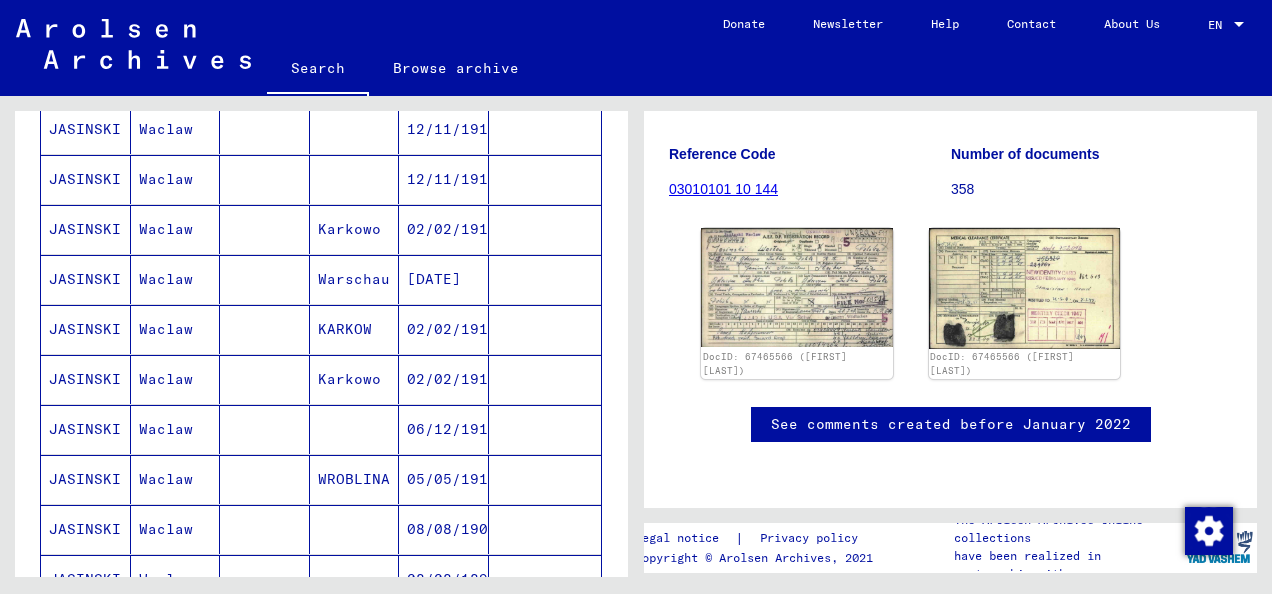 click on "Warschau" at bounding box center [355, 329] 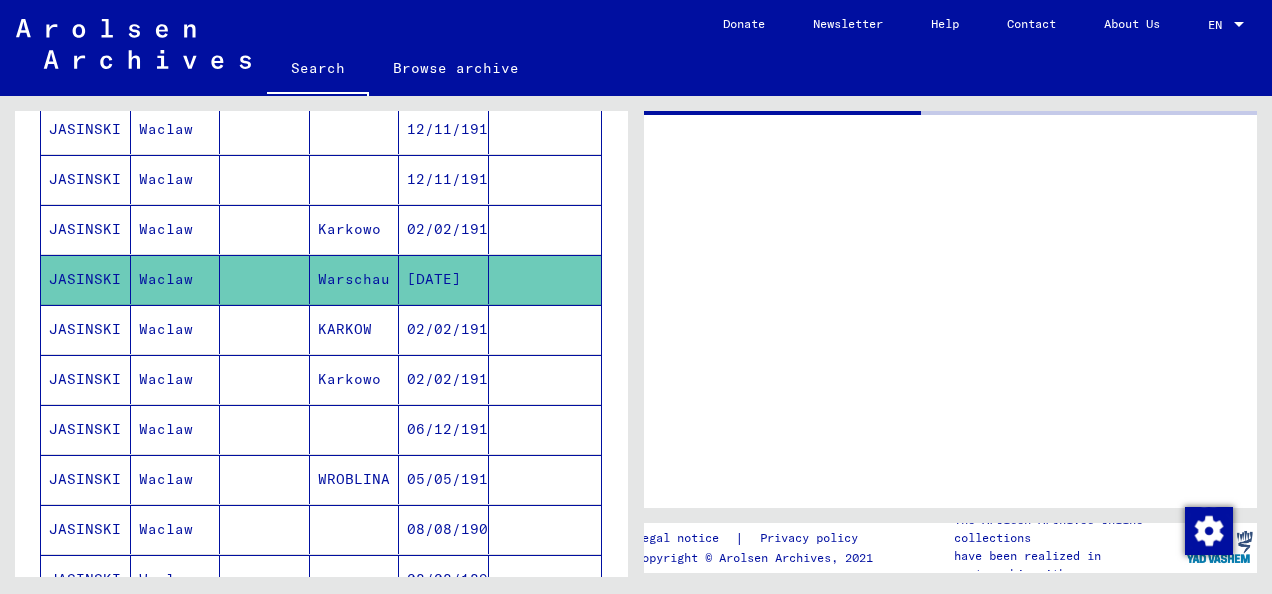 scroll, scrollTop: 0, scrollLeft: 0, axis: both 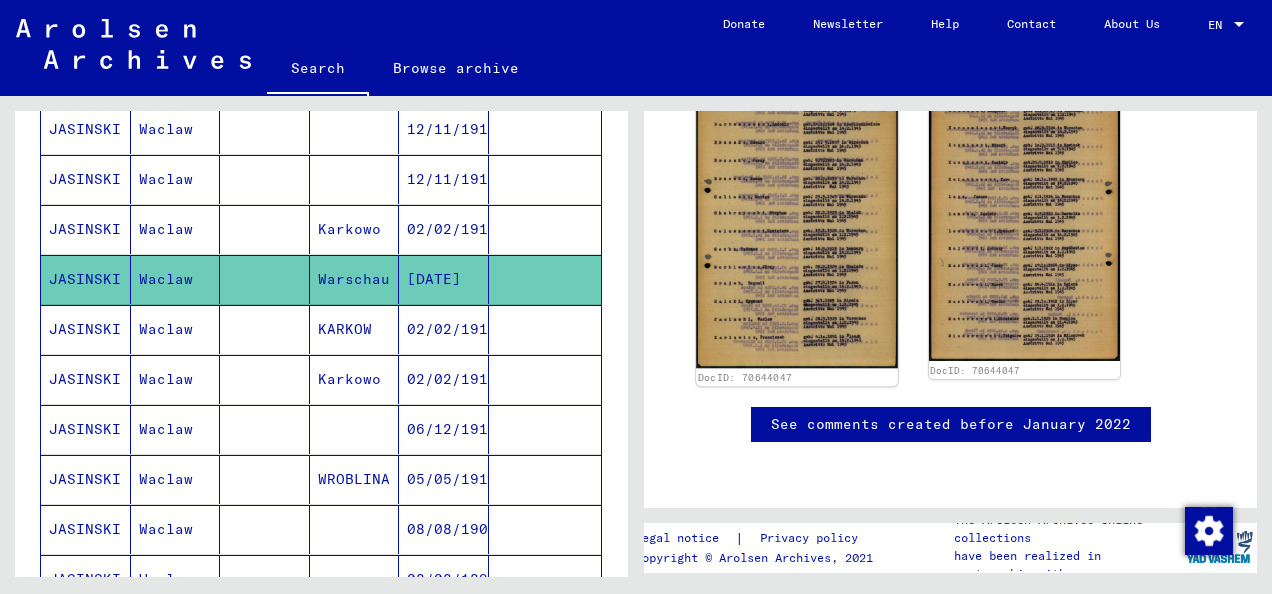 click 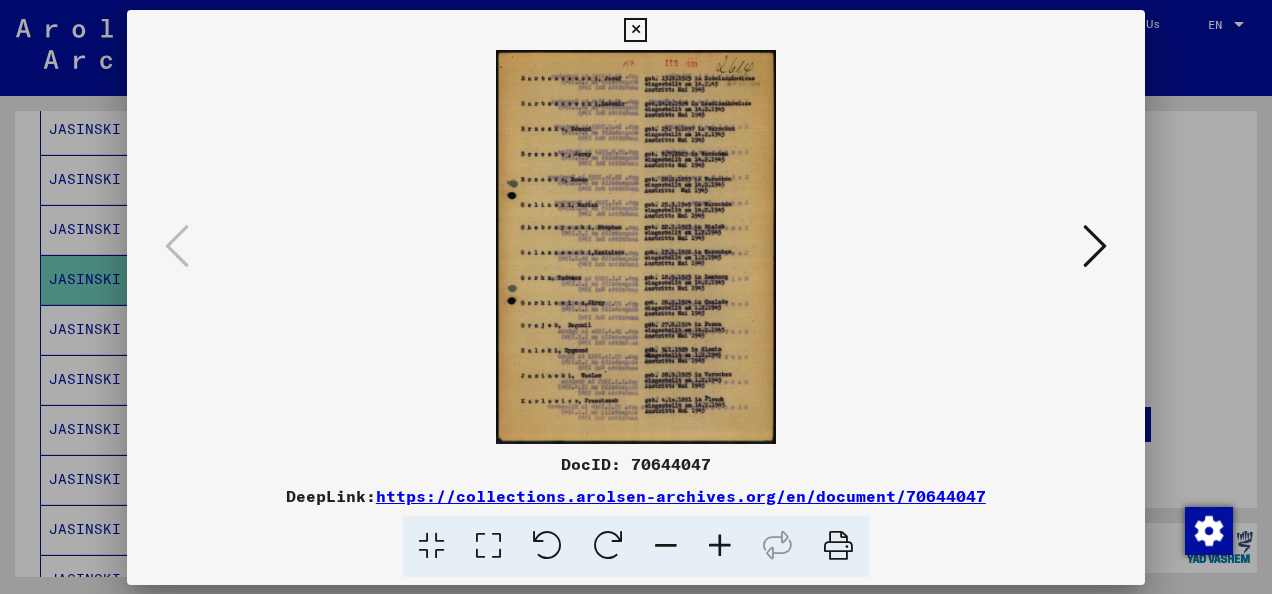 scroll, scrollTop: 667, scrollLeft: 0, axis: vertical 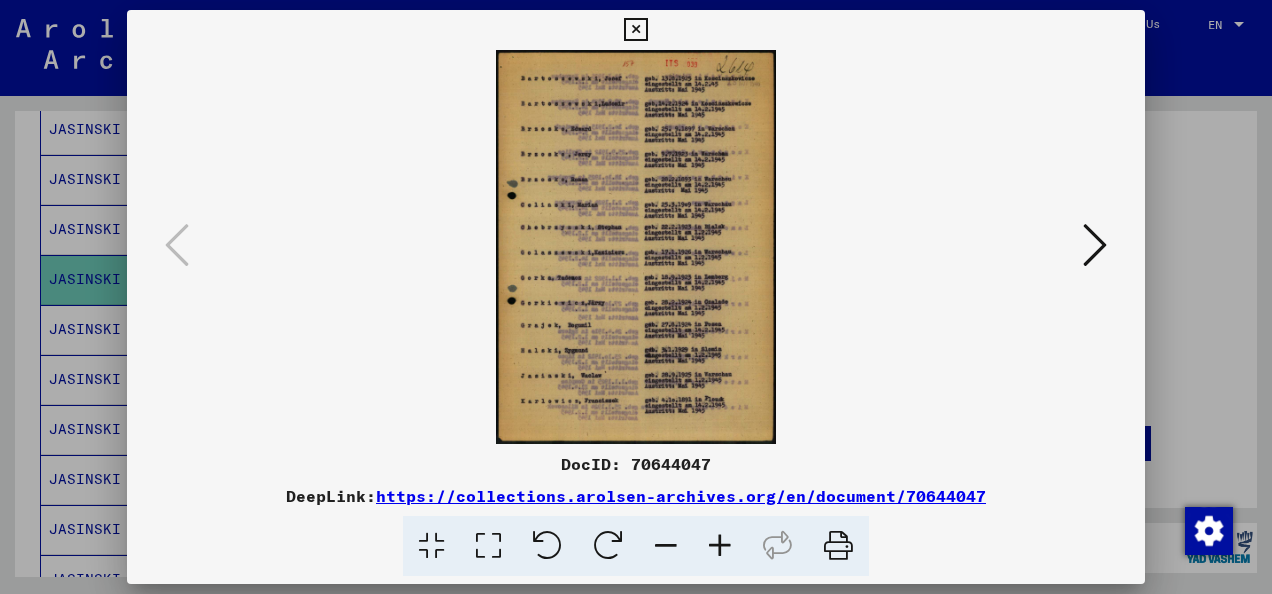 click at bounding box center (636, 247) 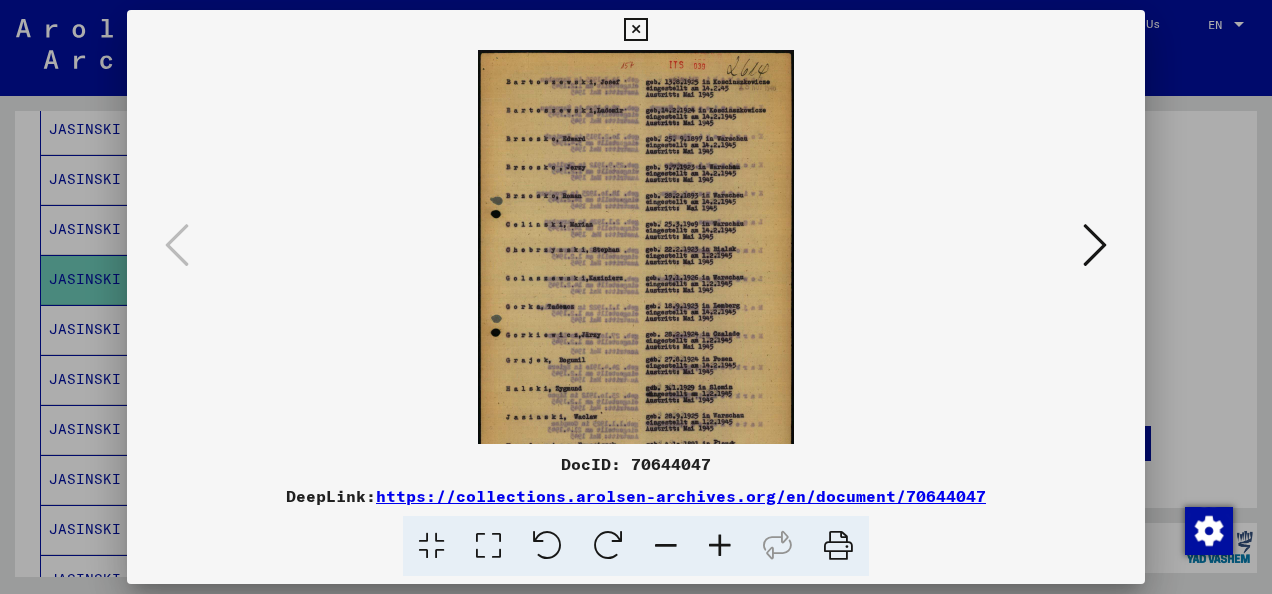click at bounding box center [720, 546] 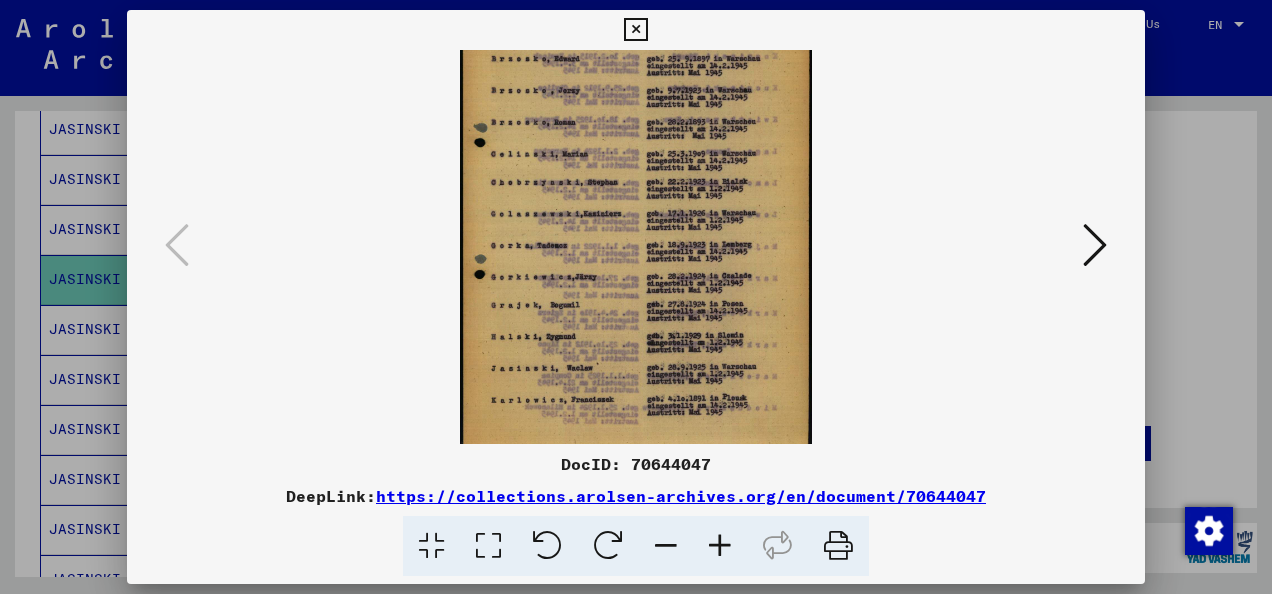 scroll, scrollTop: 100, scrollLeft: 0, axis: vertical 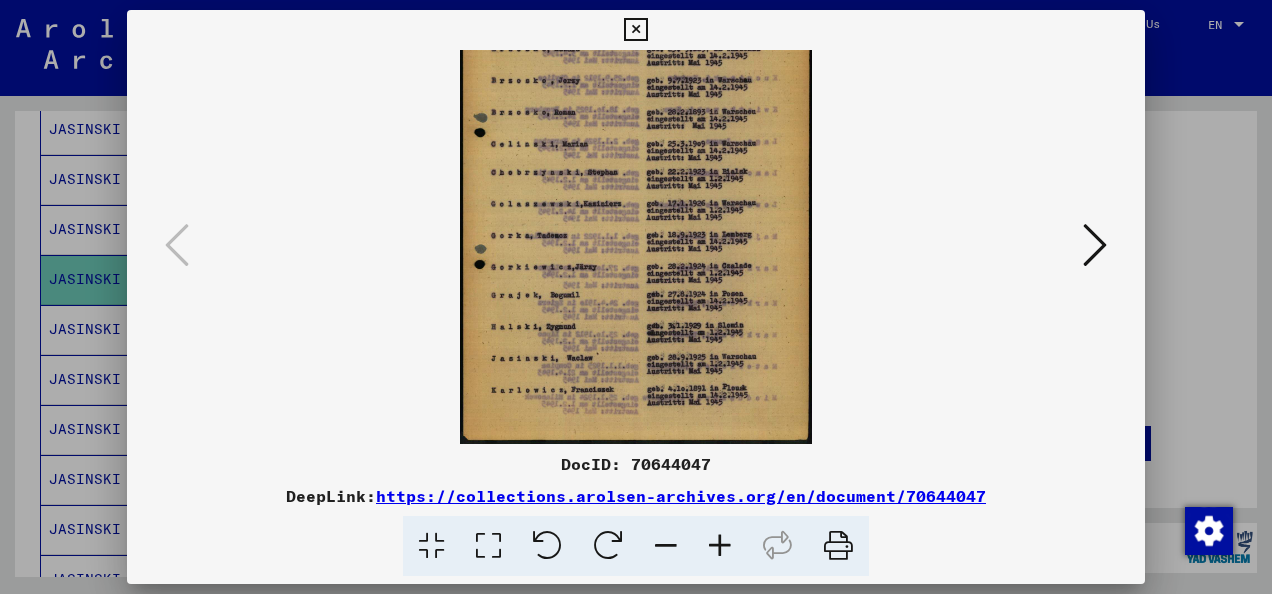 drag, startPoint x: 727, startPoint y: 355, endPoint x: 728, endPoint y: 264, distance: 91.00549 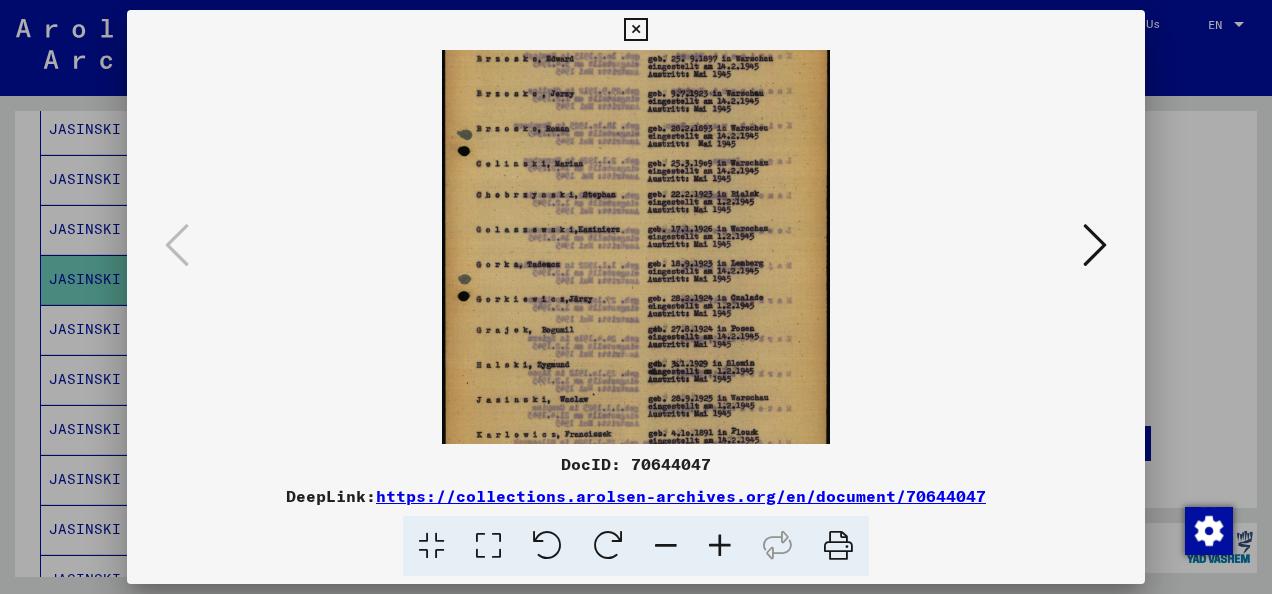 click at bounding box center (720, 546) 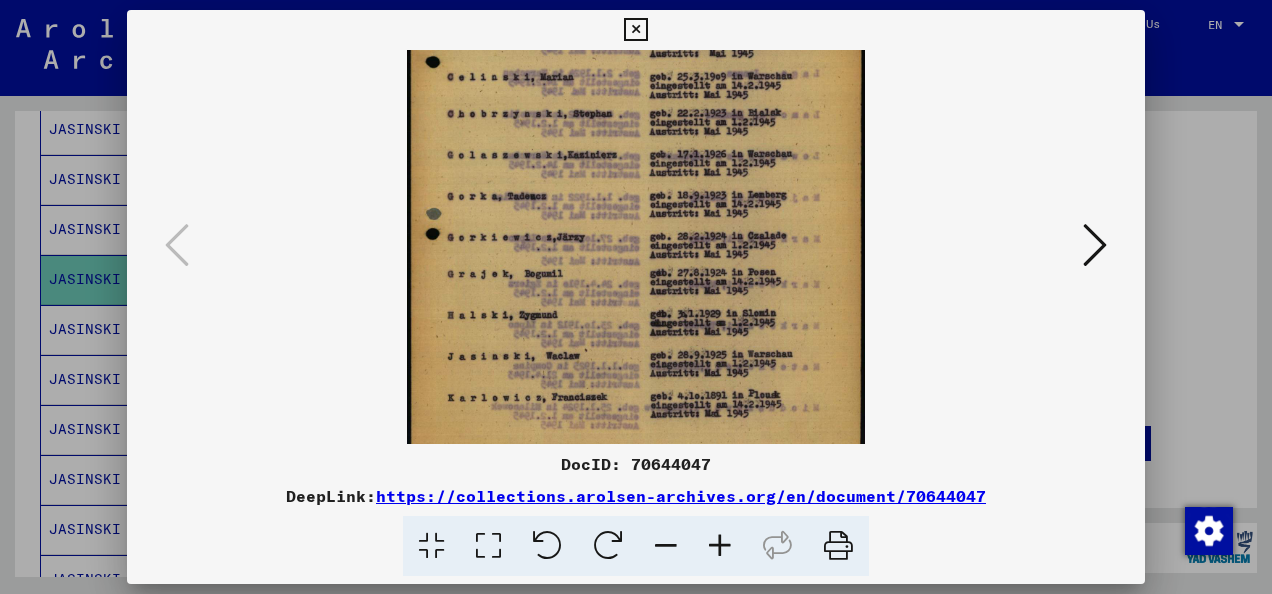 scroll, scrollTop: 250, scrollLeft: 0, axis: vertical 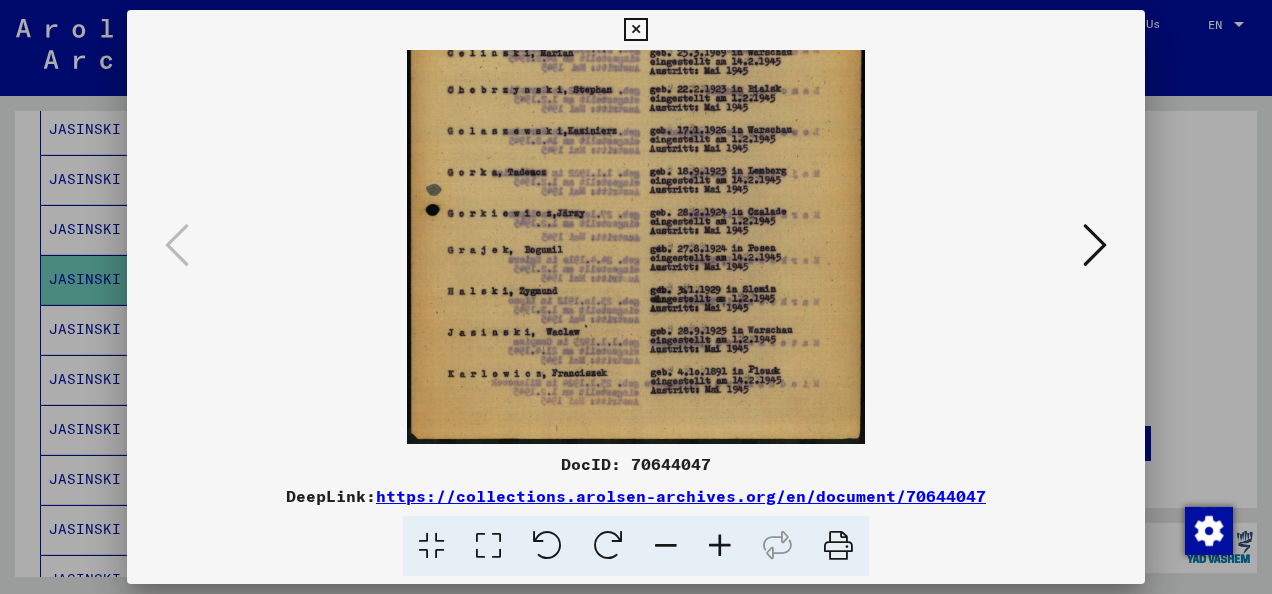 drag, startPoint x: 713, startPoint y: 292, endPoint x: 736, endPoint y: 142, distance: 151.75308 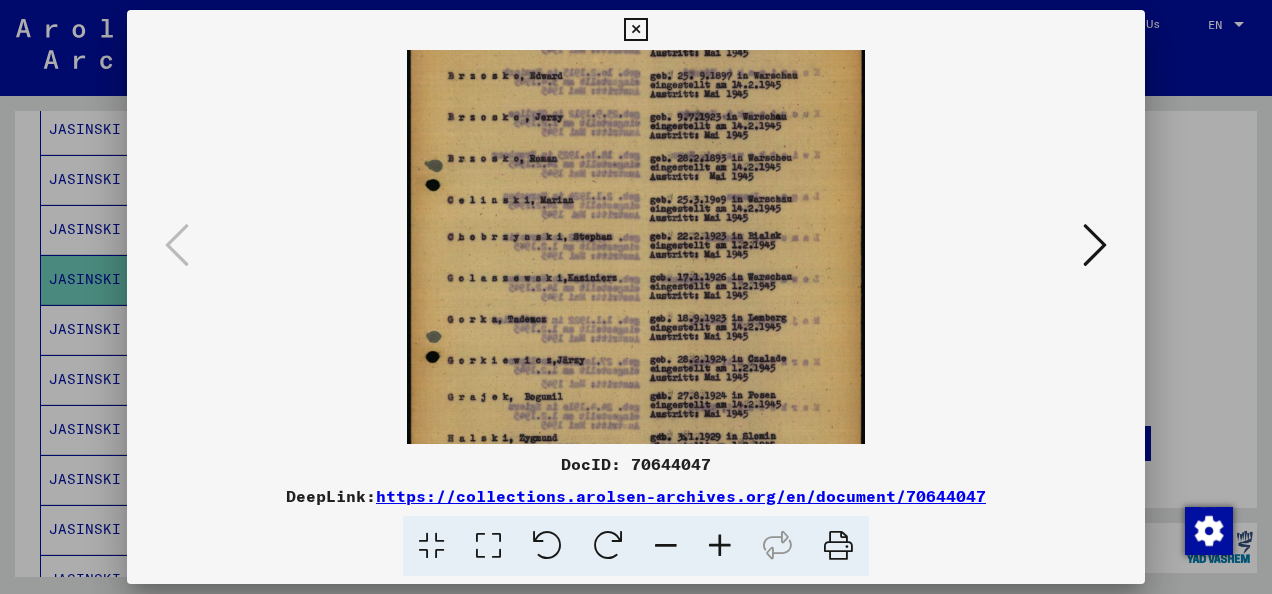drag, startPoint x: 756, startPoint y: 179, endPoint x: 727, endPoint y: 378, distance: 201.10196 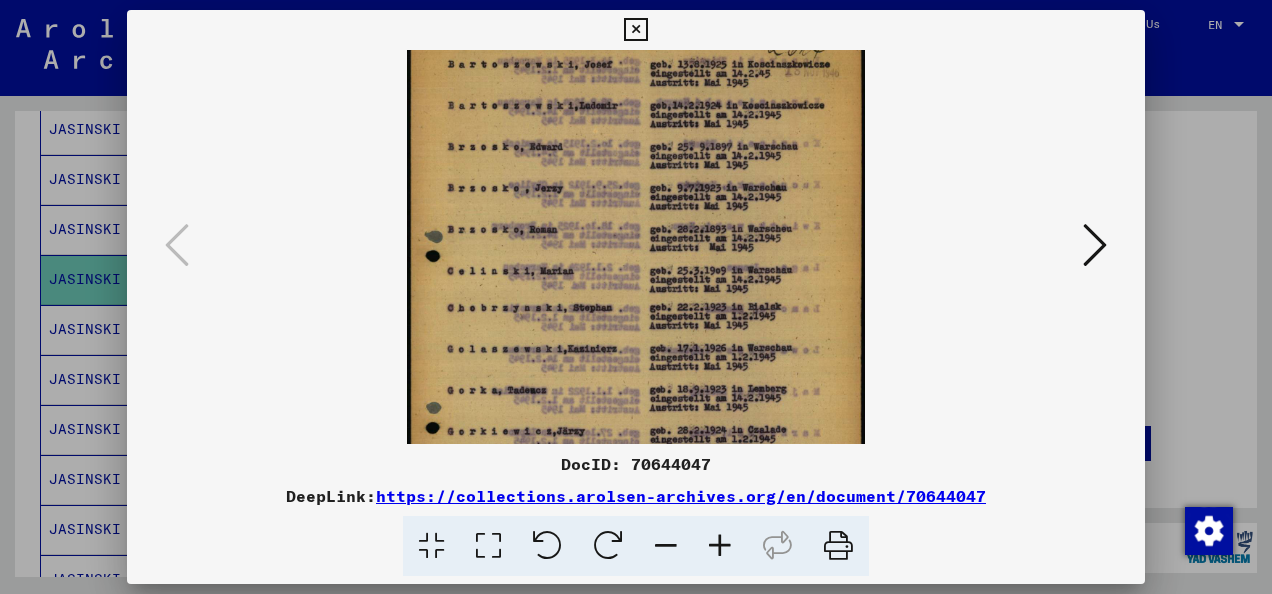 scroll, scrollTop: 0, scrollLeft: 0, axis: both 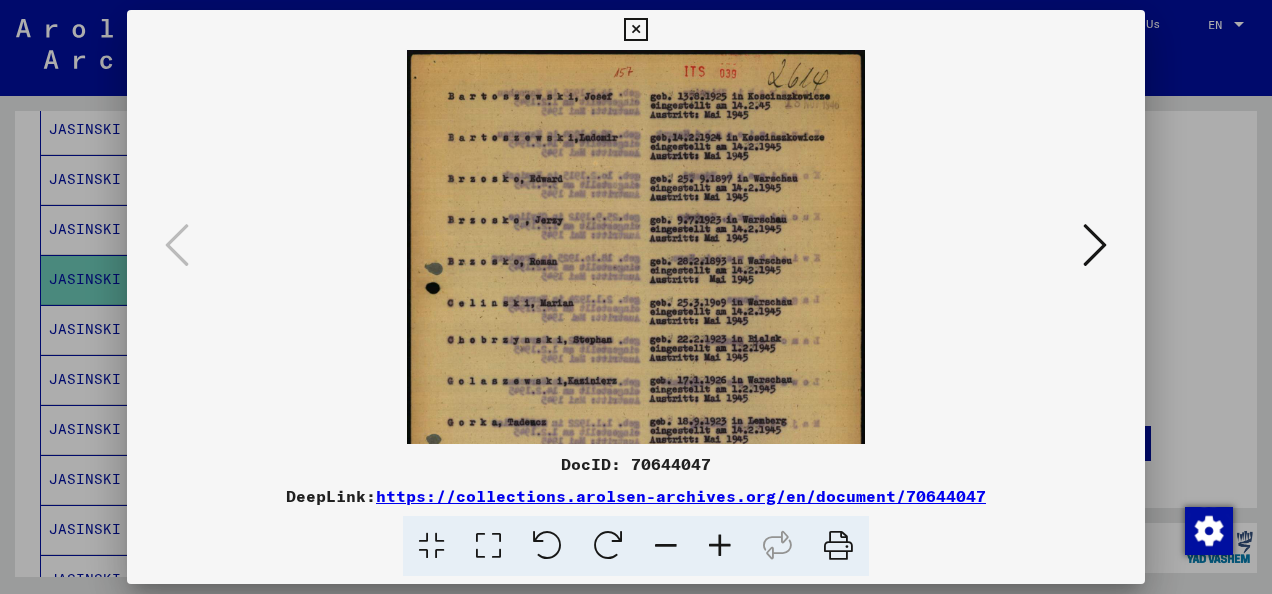 drag, startPoint x: 740, startPoint y: 134, endPoint x: 732, endPoint y: 284, distance: 150.21318 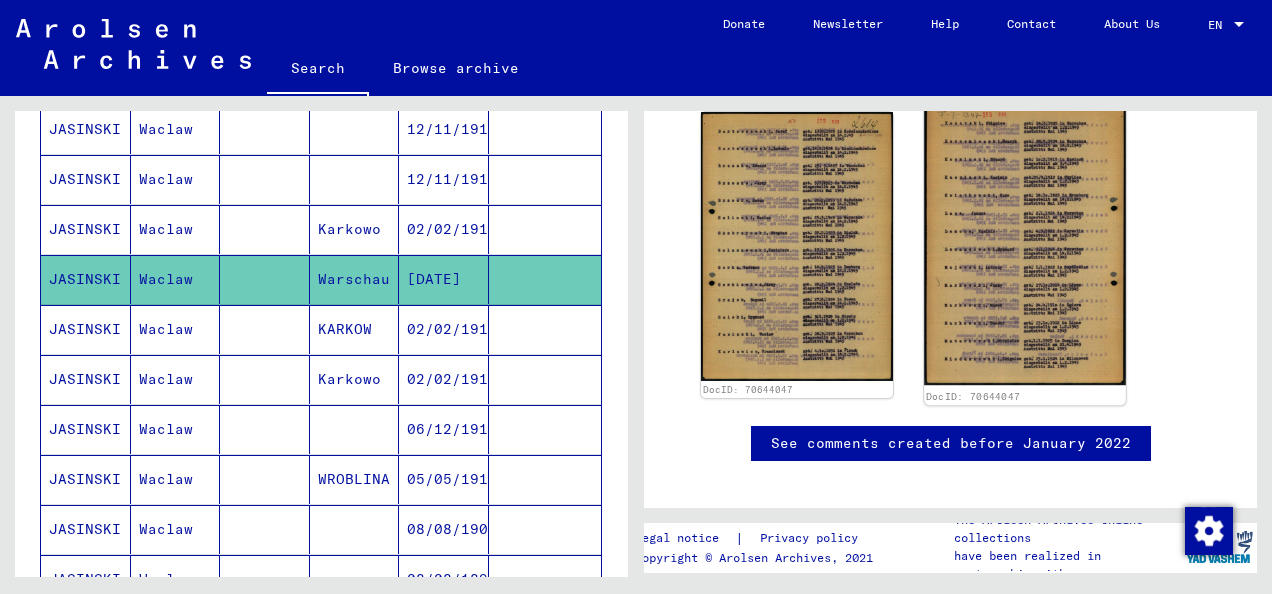 click 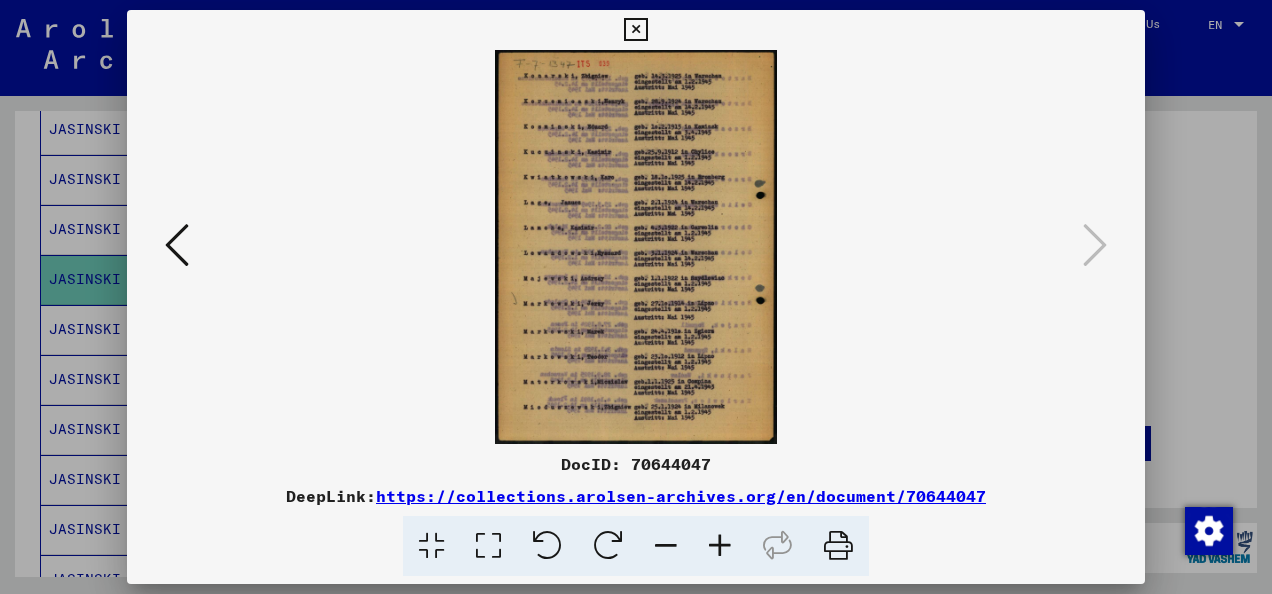click at bounding box center [636, 297] 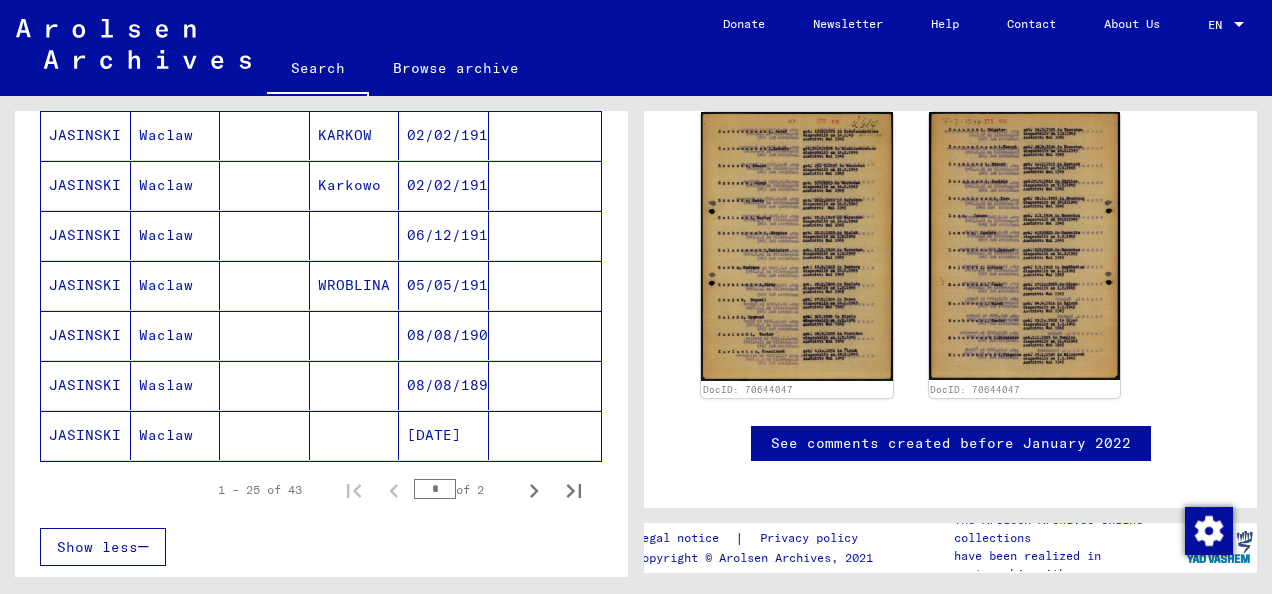 scroll, scrollTop: 1200, scrollLeft: 0, axis: vertical 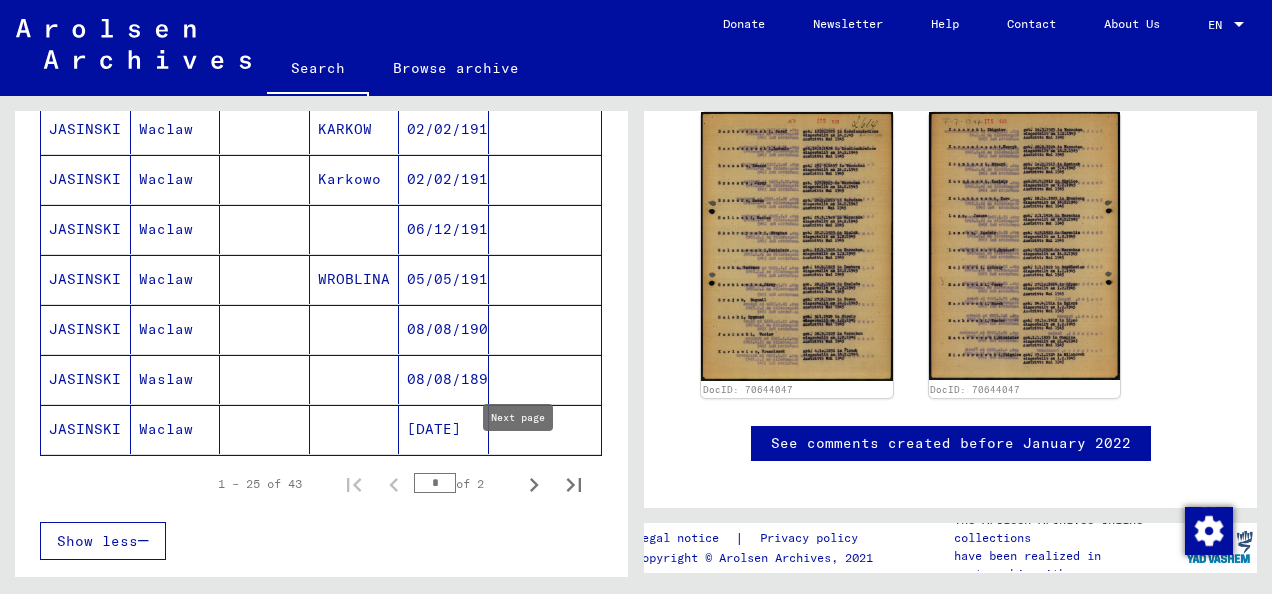 click 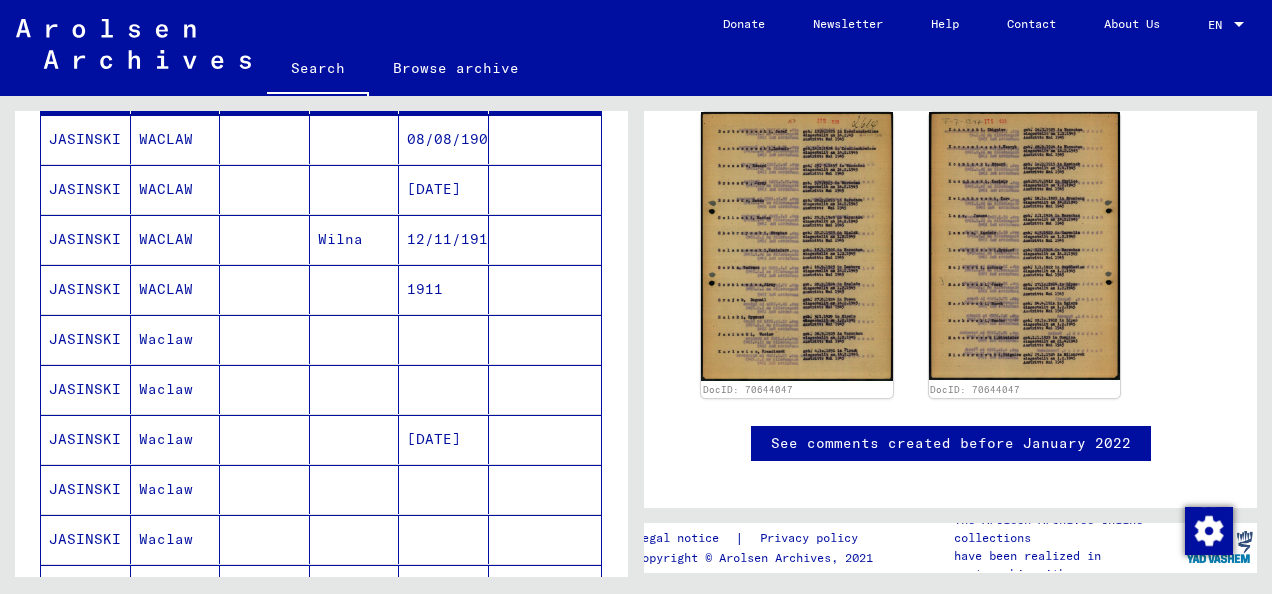 scroll, scrollTop: 180, scrollLeft: 0, axis: vertical 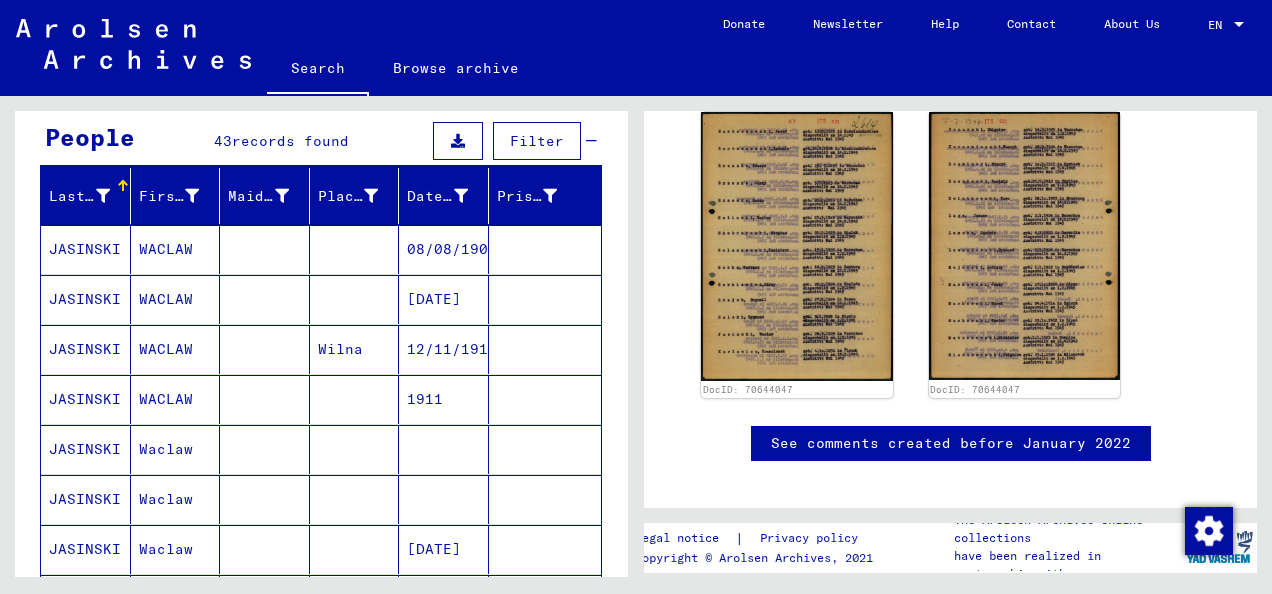 click on "[DATE]" at bounding box center (444, 349) 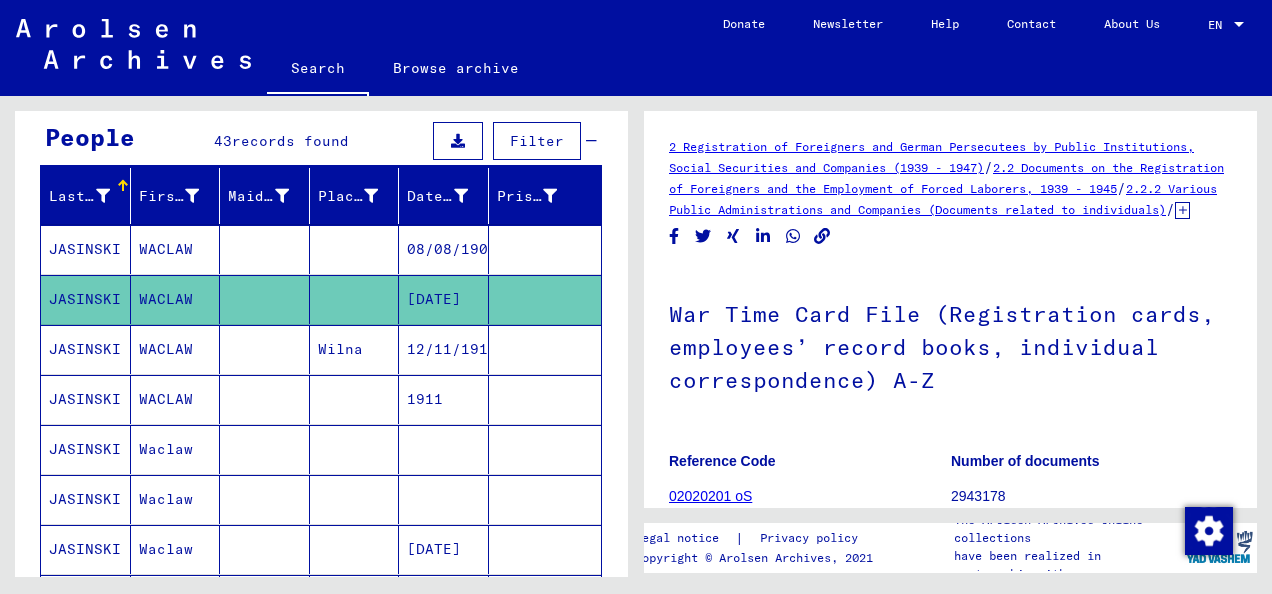 scroll, scrollTop: 0, scrollLeft: 0, axis: both 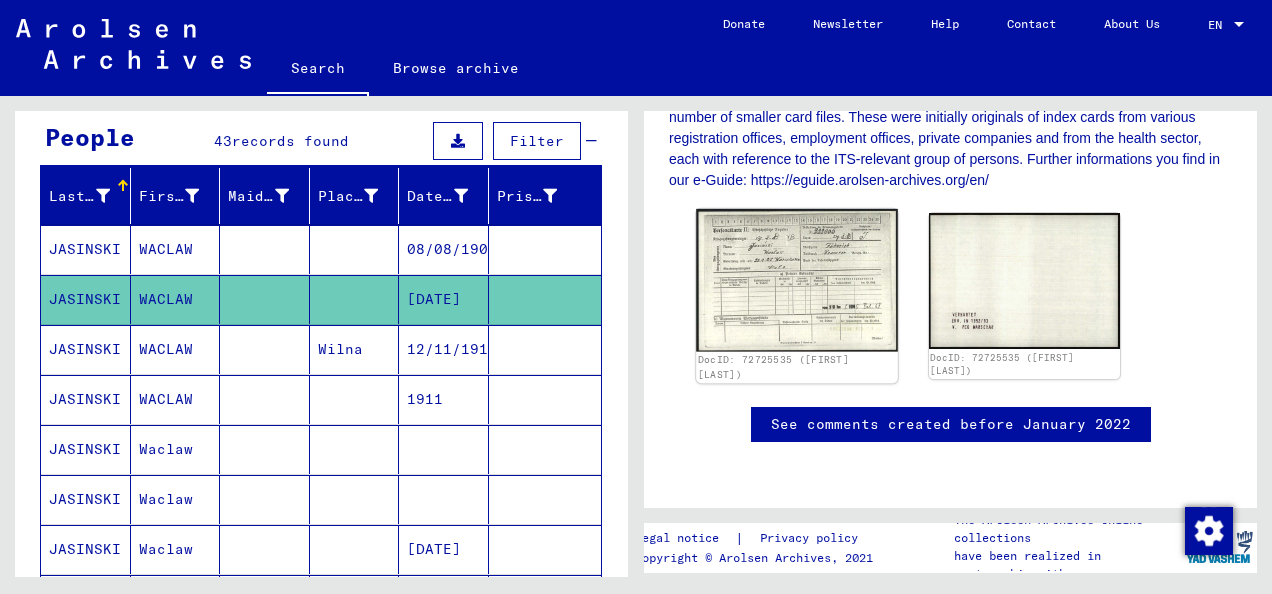 click 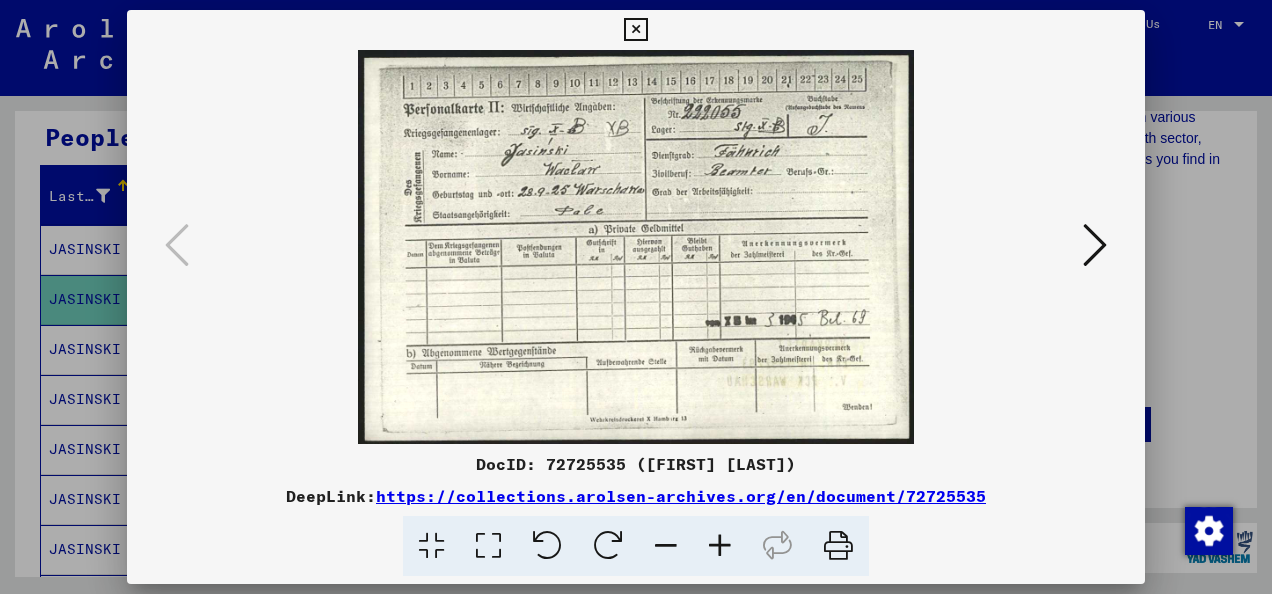 click at bounding box center [1095, 245] 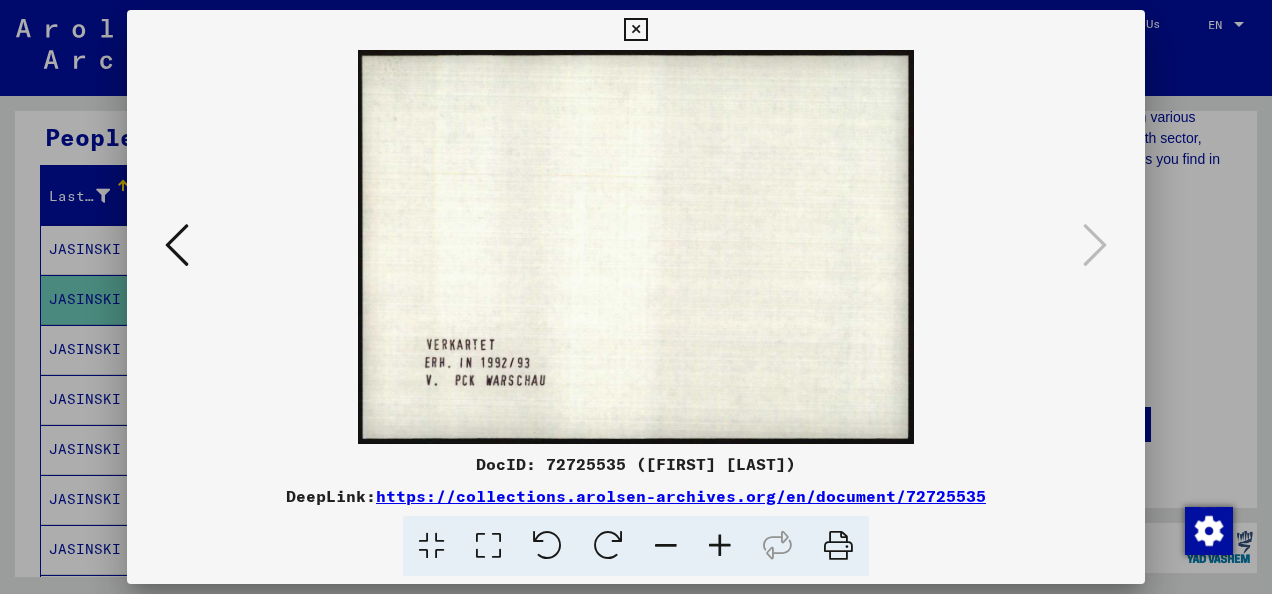 click at bounding box center [177, 245] 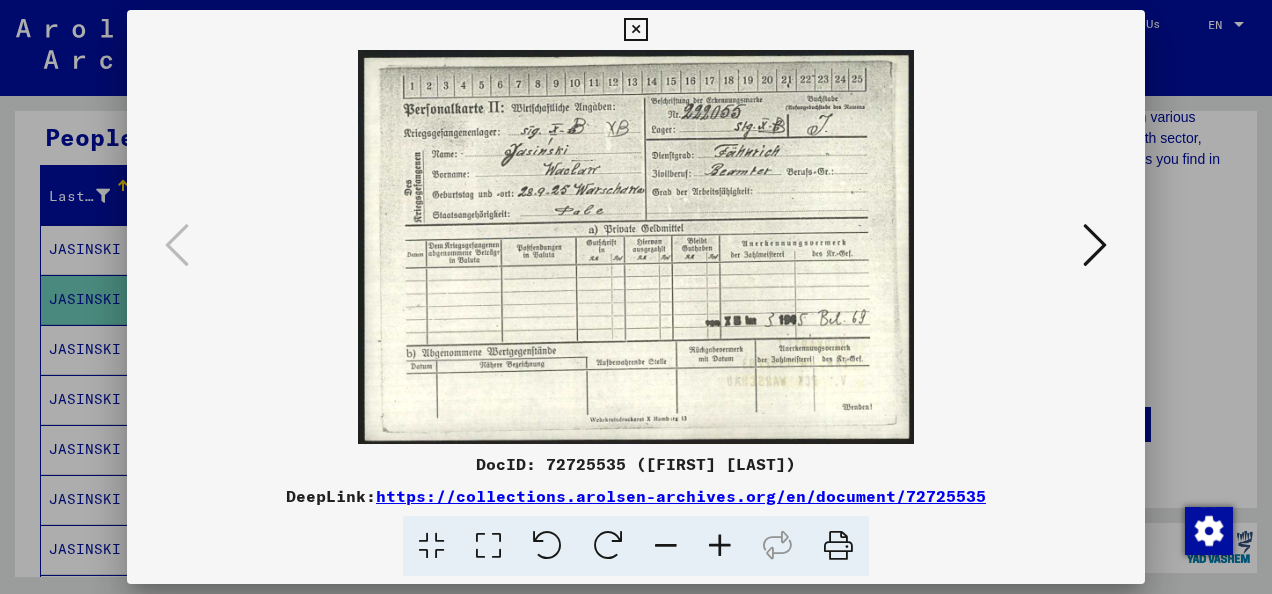 click at bounding box center (636, 297) 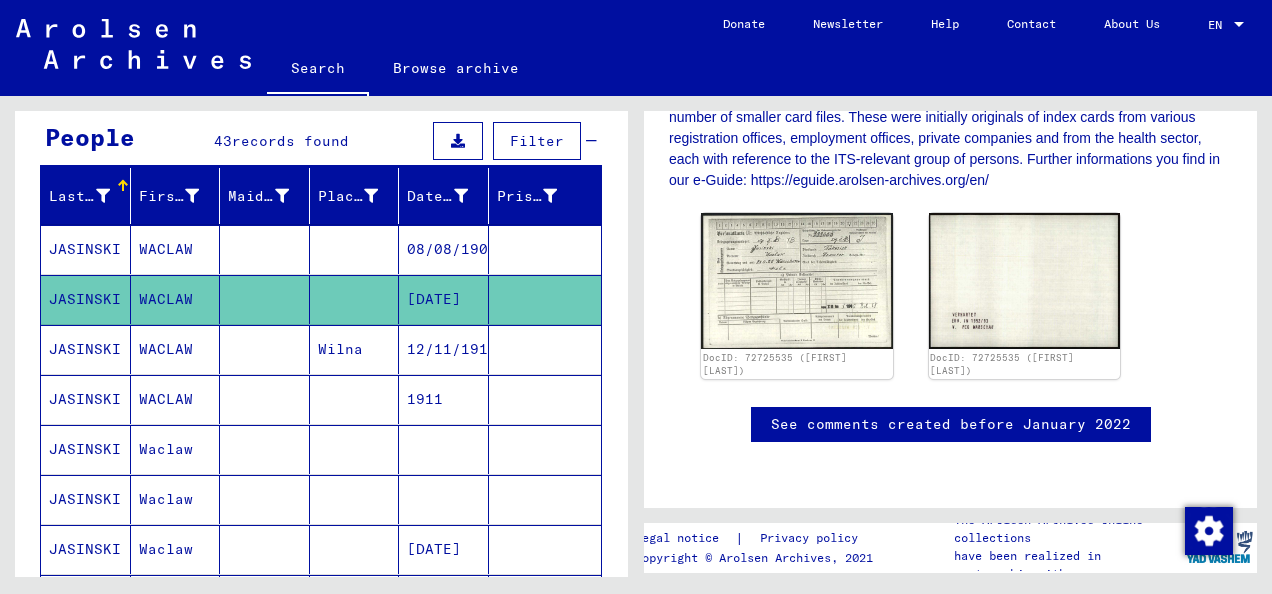 click at bounding box center [355, 499] 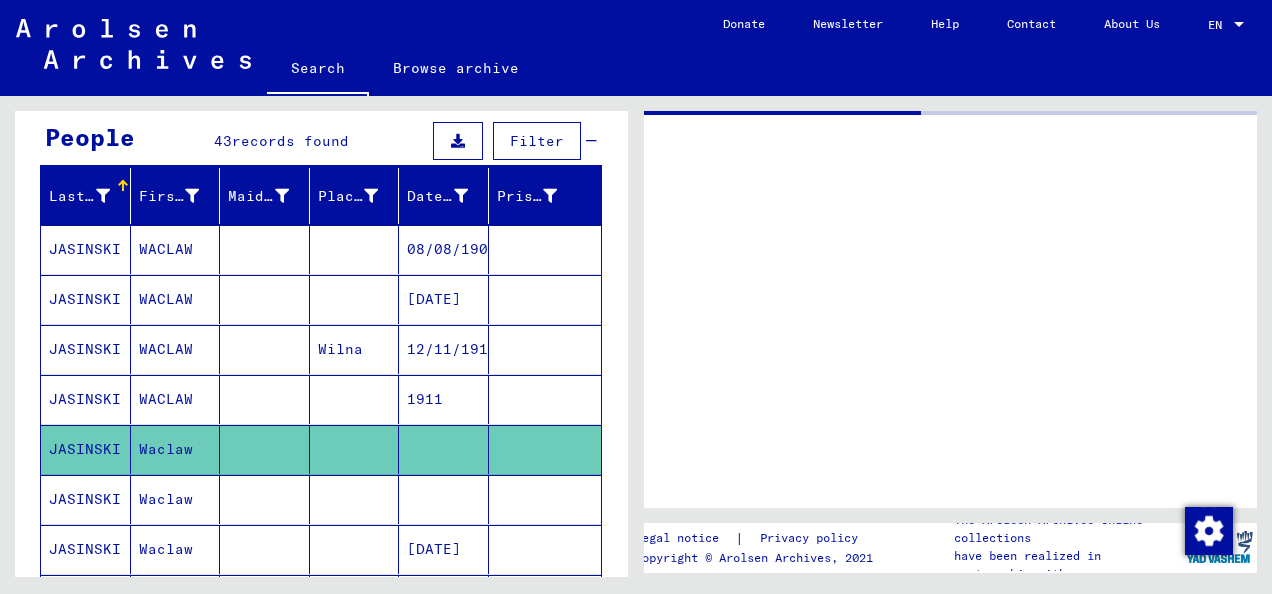 scroll, scrollTop: 0, scrollLeft: 0, axis: both 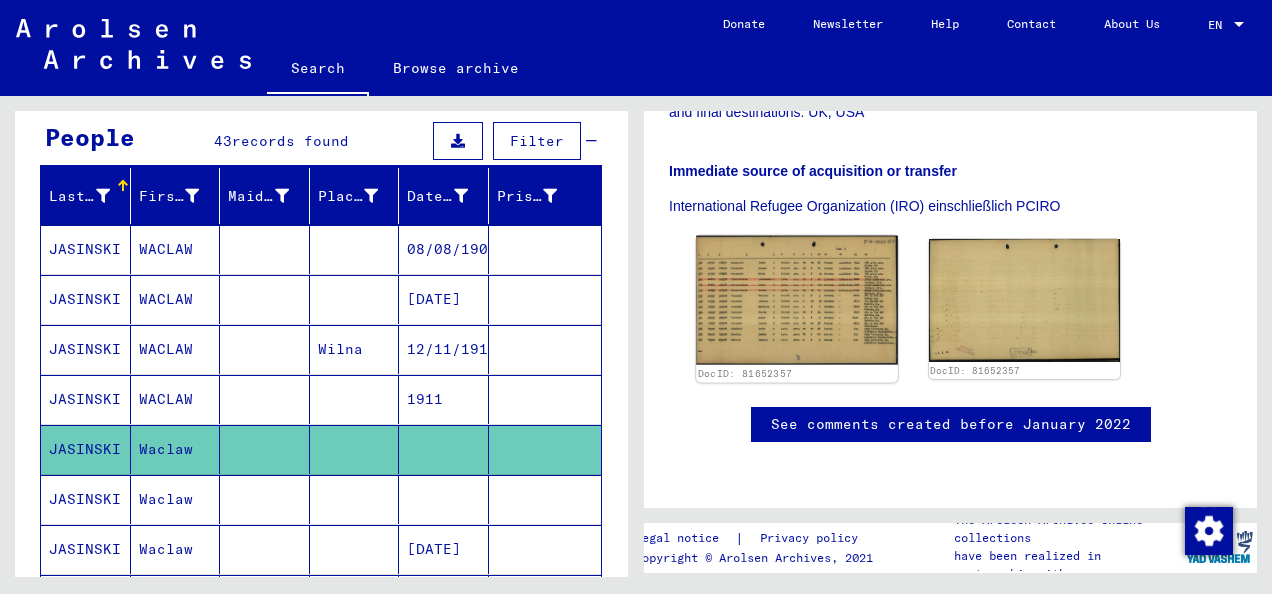 click 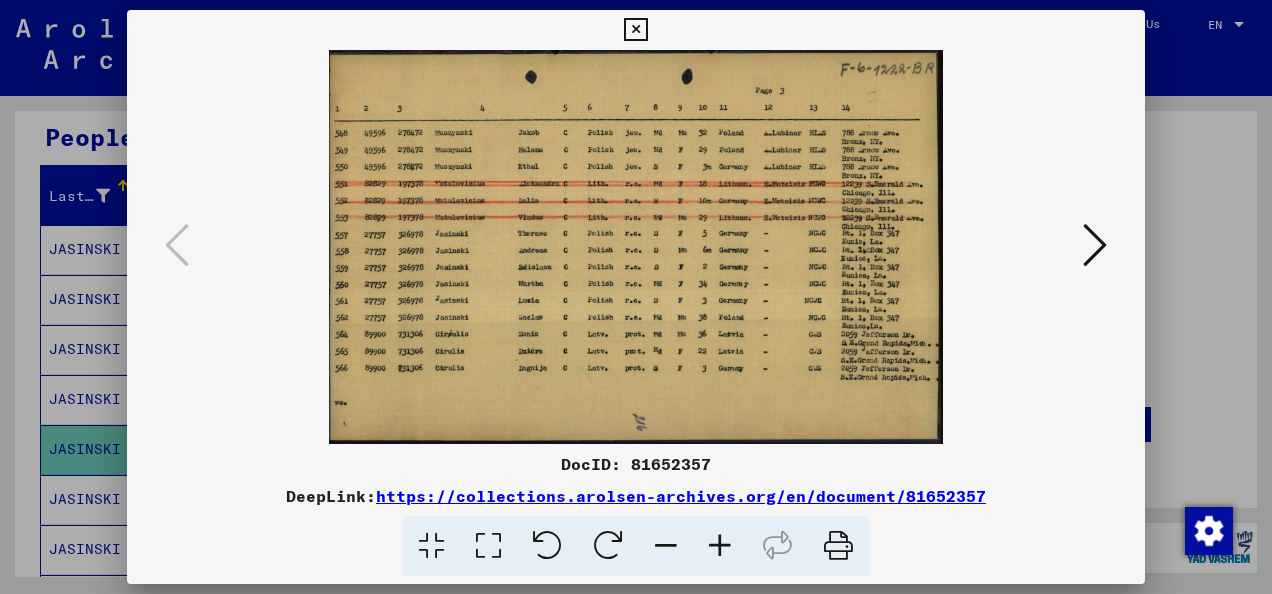 click at bounding box center (636, 297) 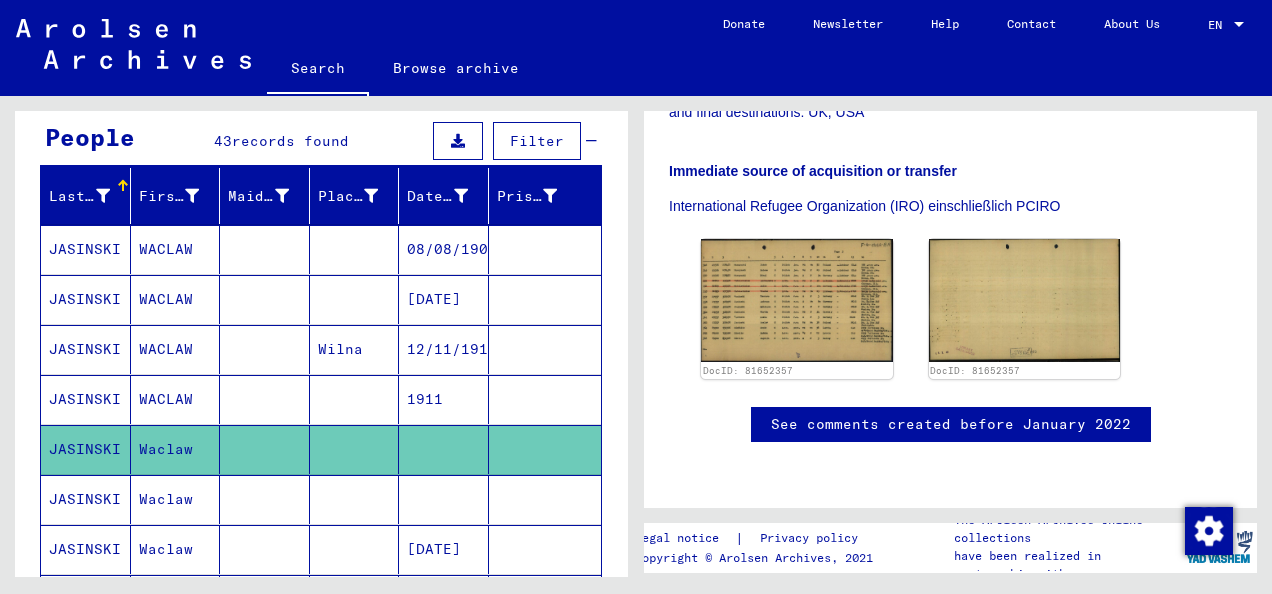 click at bounding box center [355, 549] 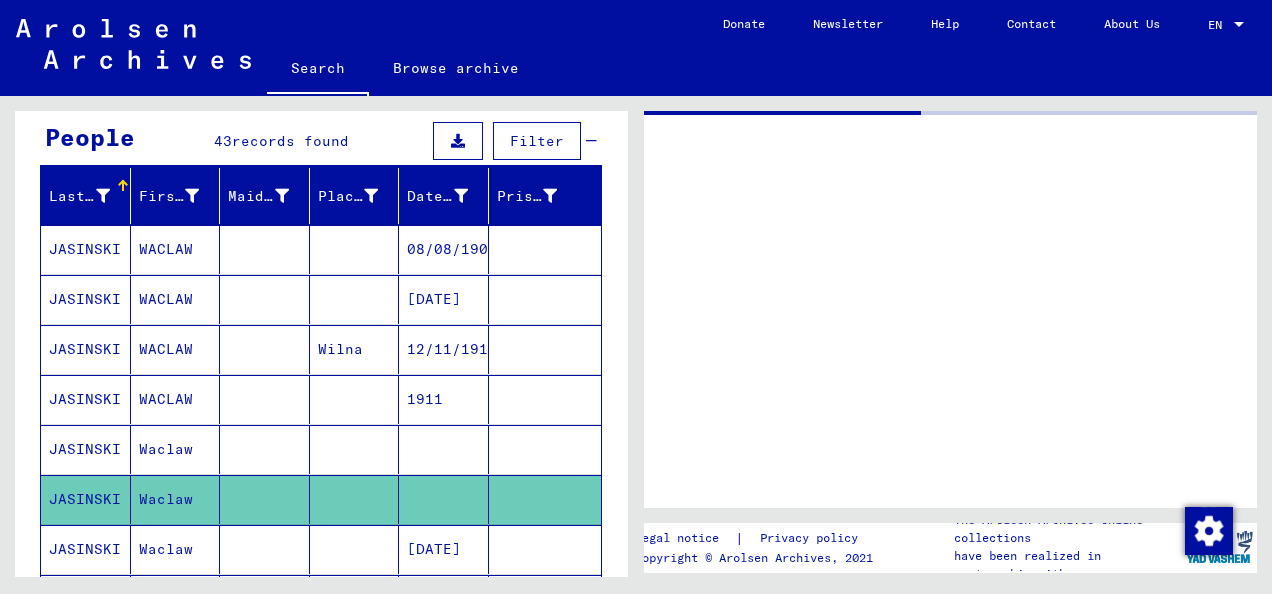 scroll, scrollTop: 0, scrollLeft: 0, axis: both 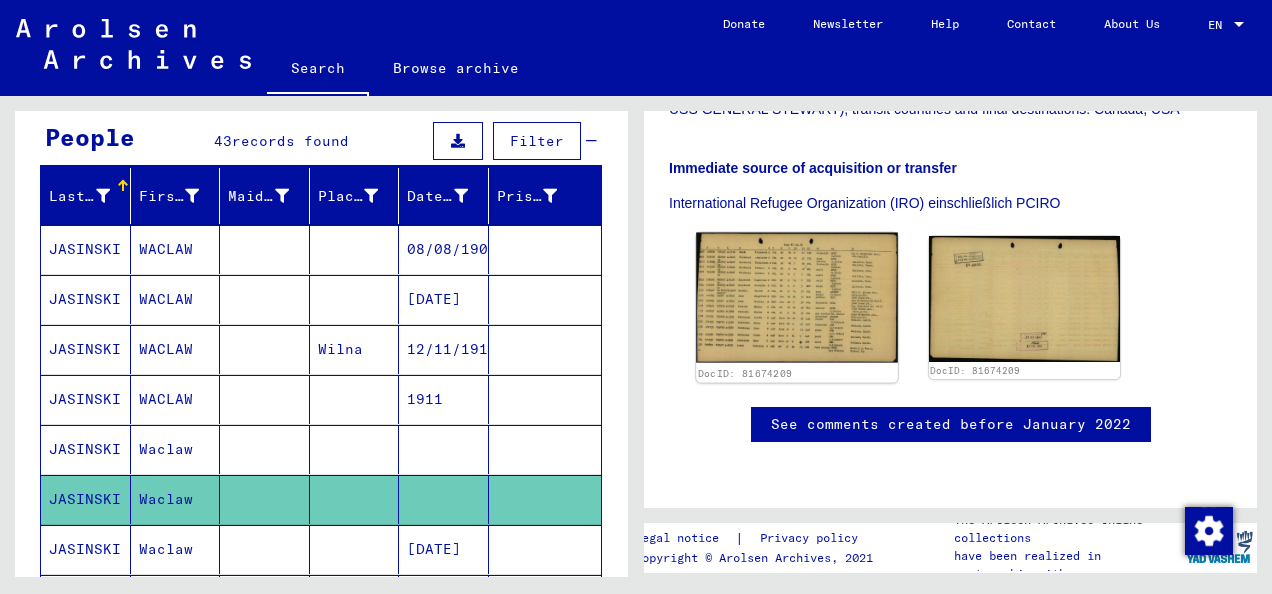 click 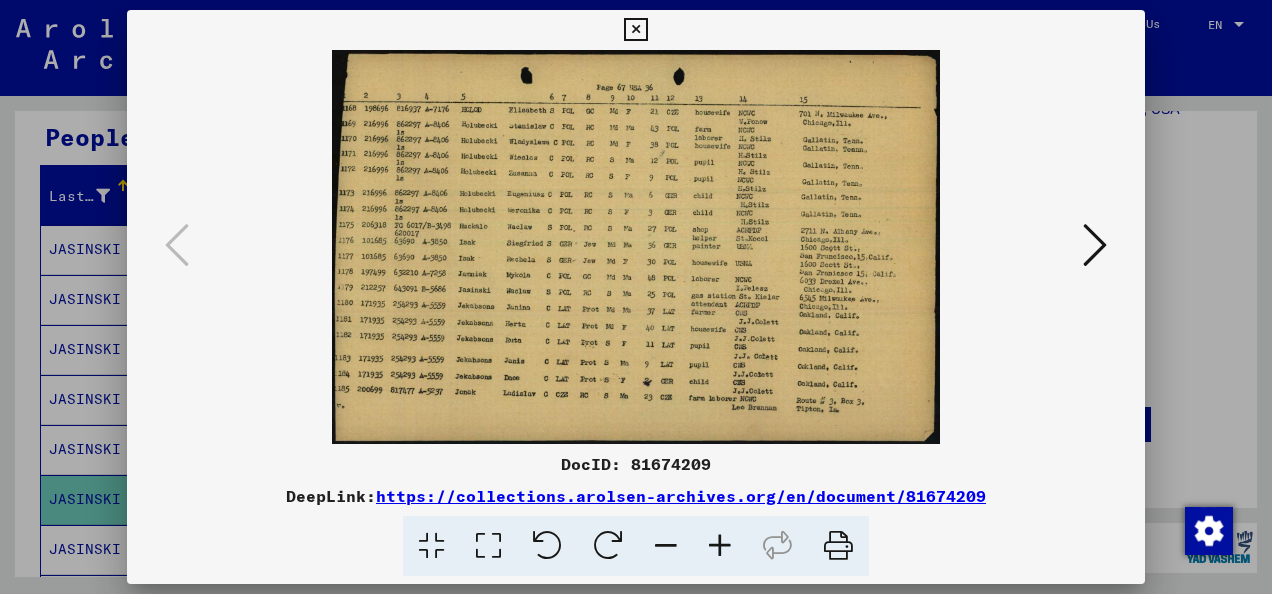click at bounding box center [636, 297] 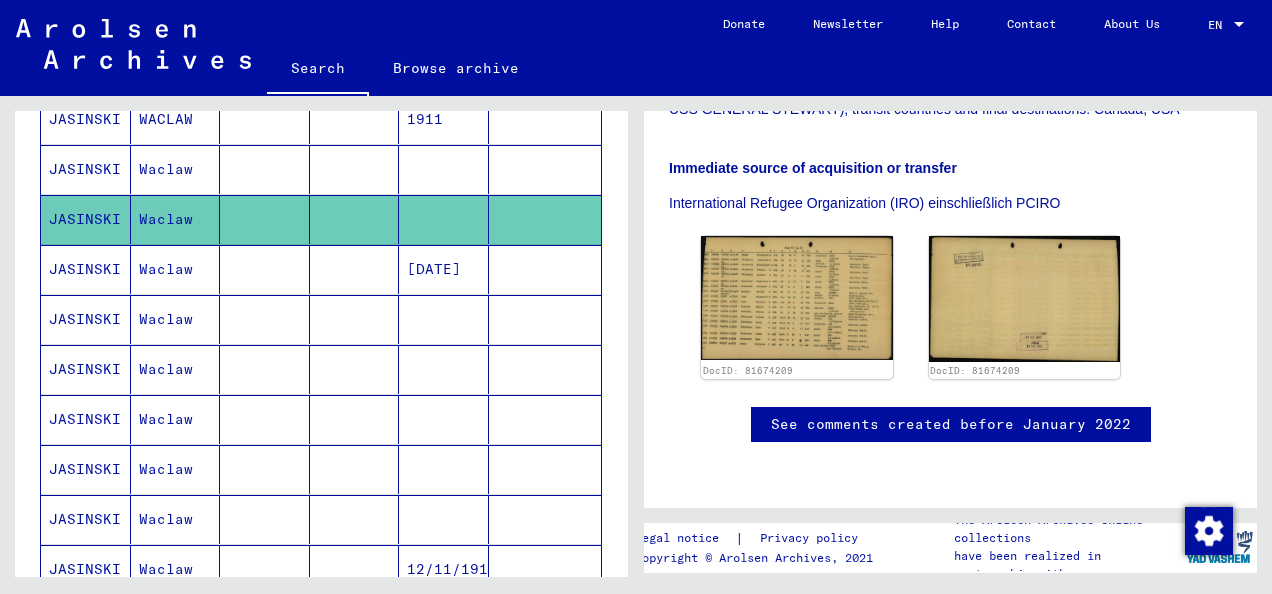 scroll, scrollTop: 480, scrollLeft: 0, axis: vertical 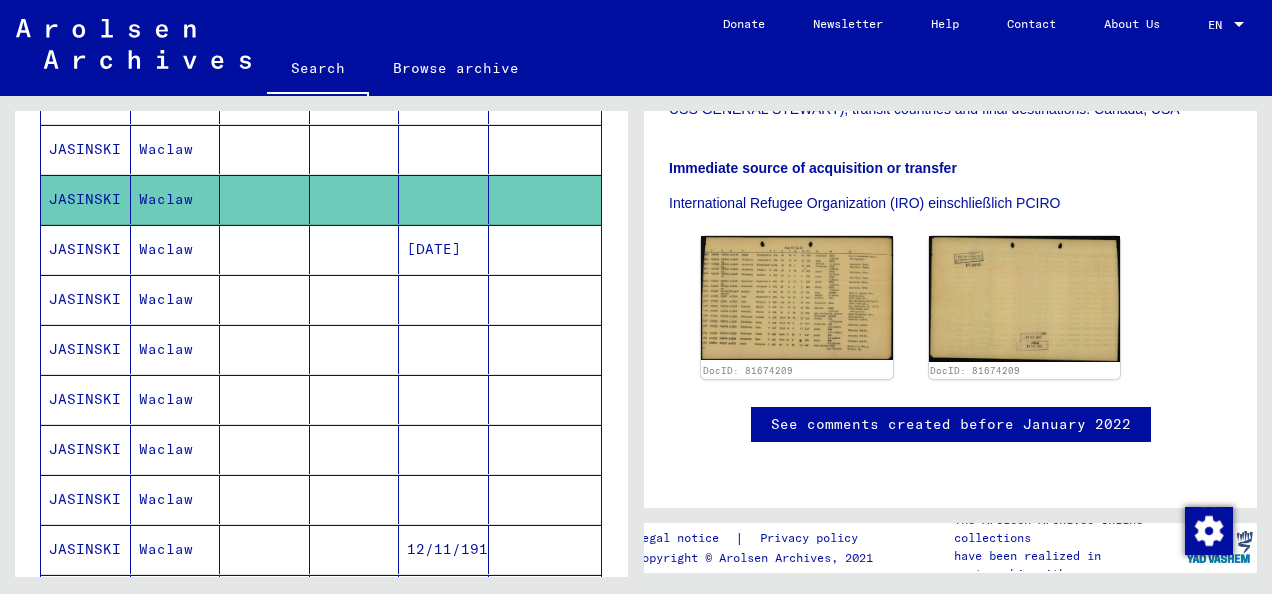 click at bounding box center [355, 299] 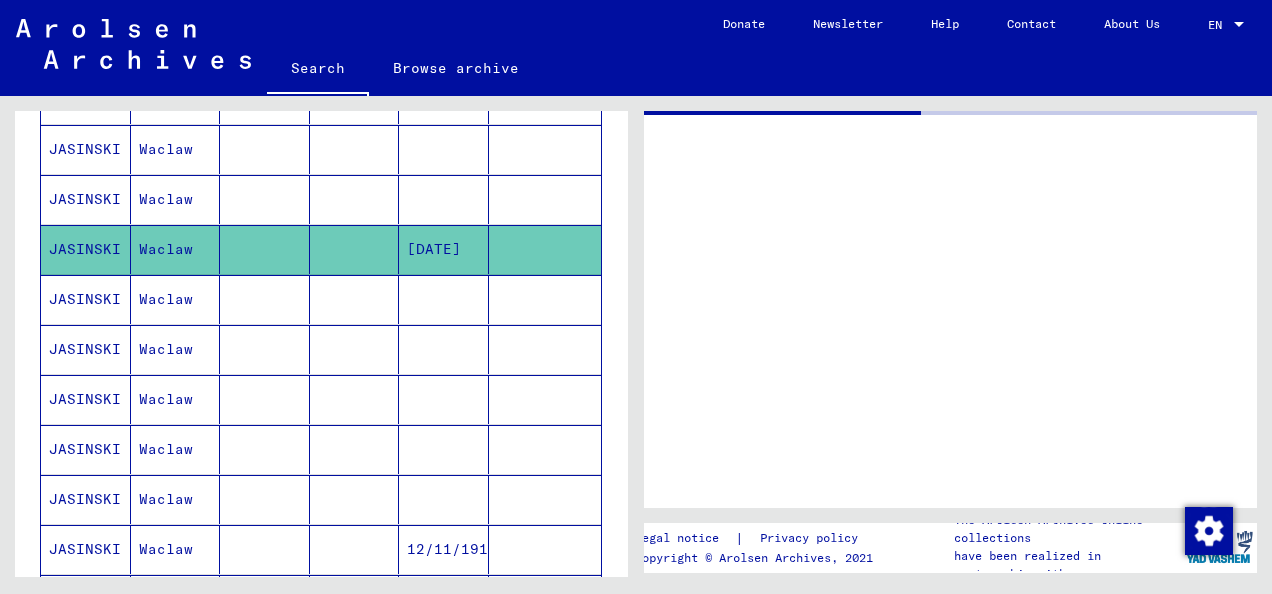 scroll, scrollTop: 0, scrollLeft: 0, axis: both 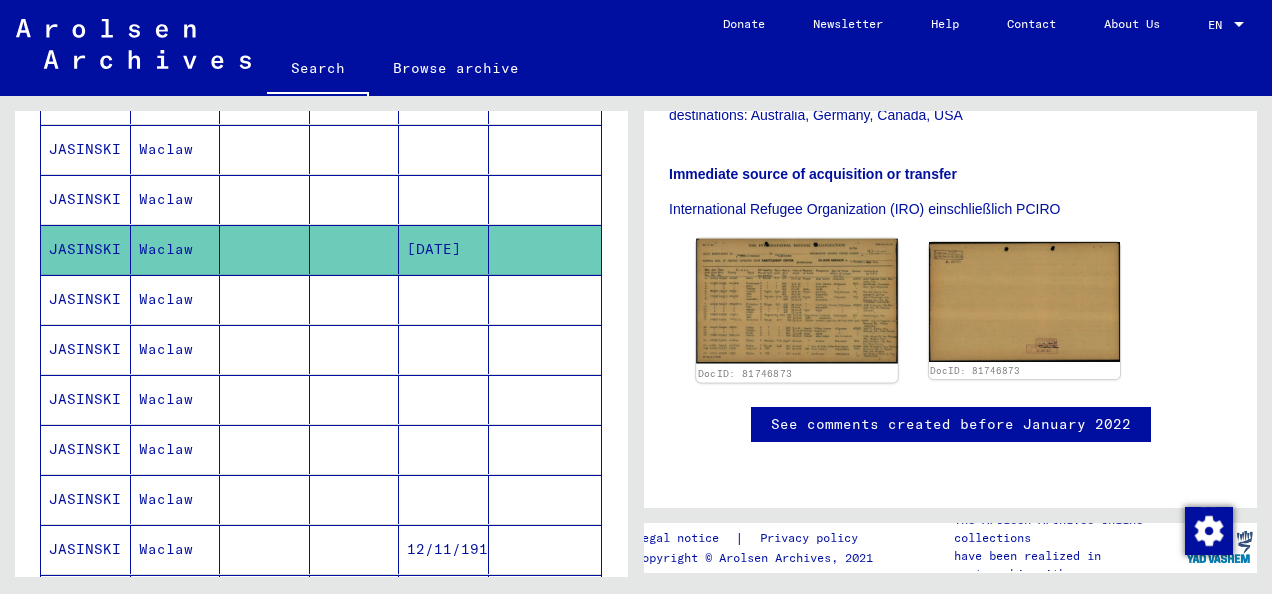 click 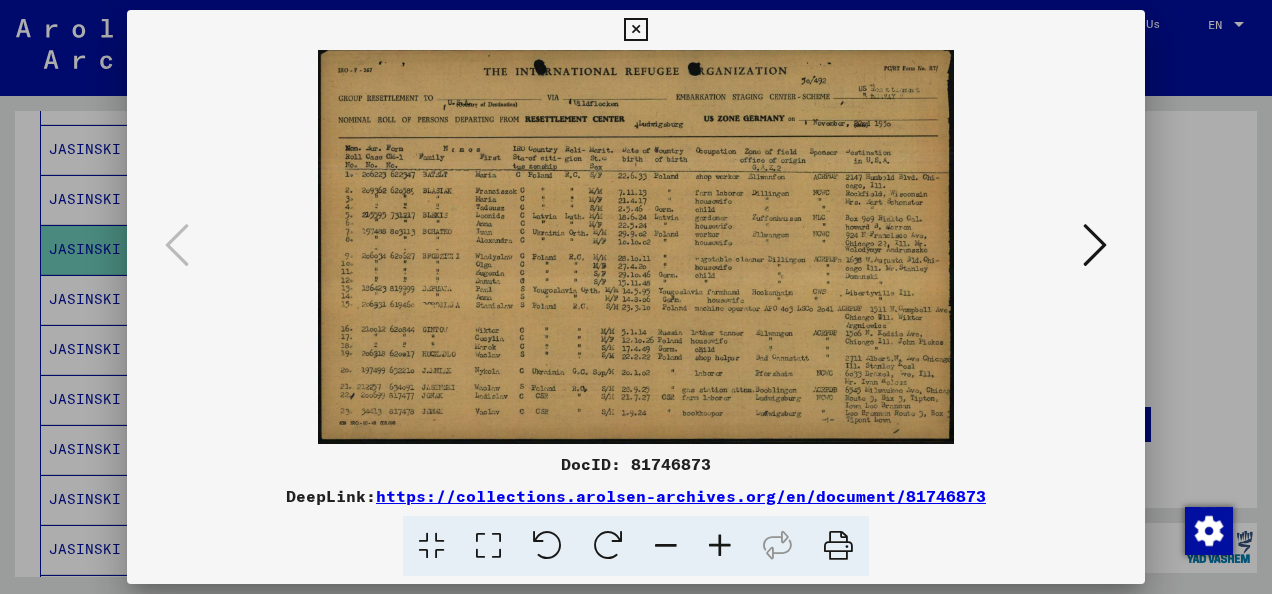 click at bounding box center [1095, 245] 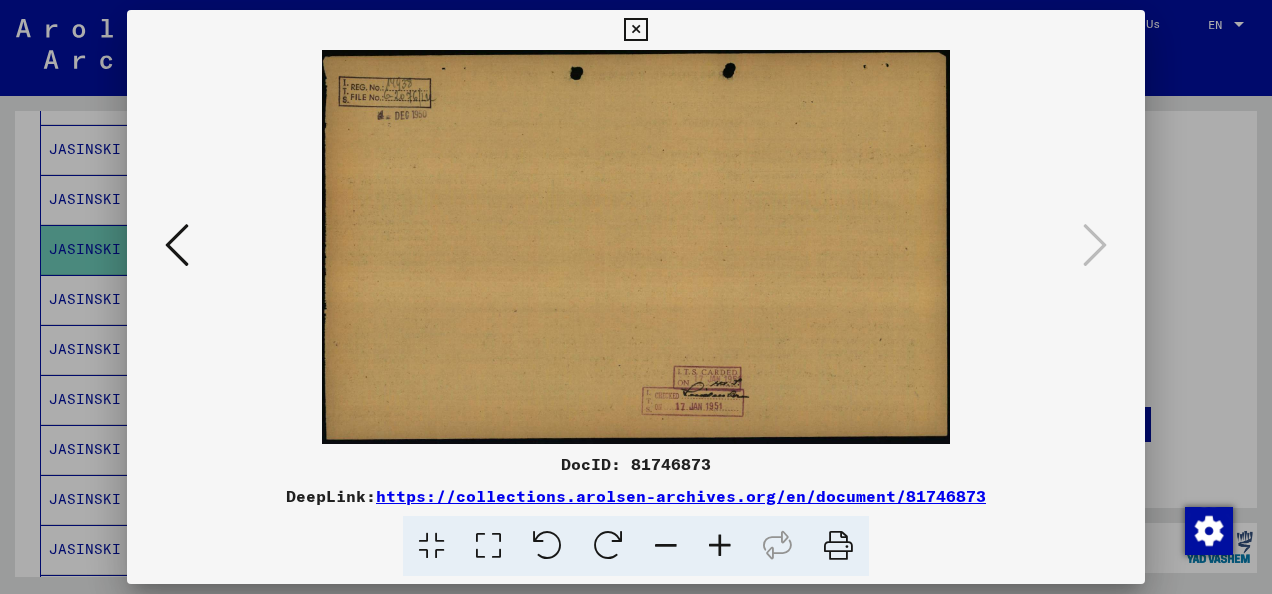 click at bounding box center [636, 297] 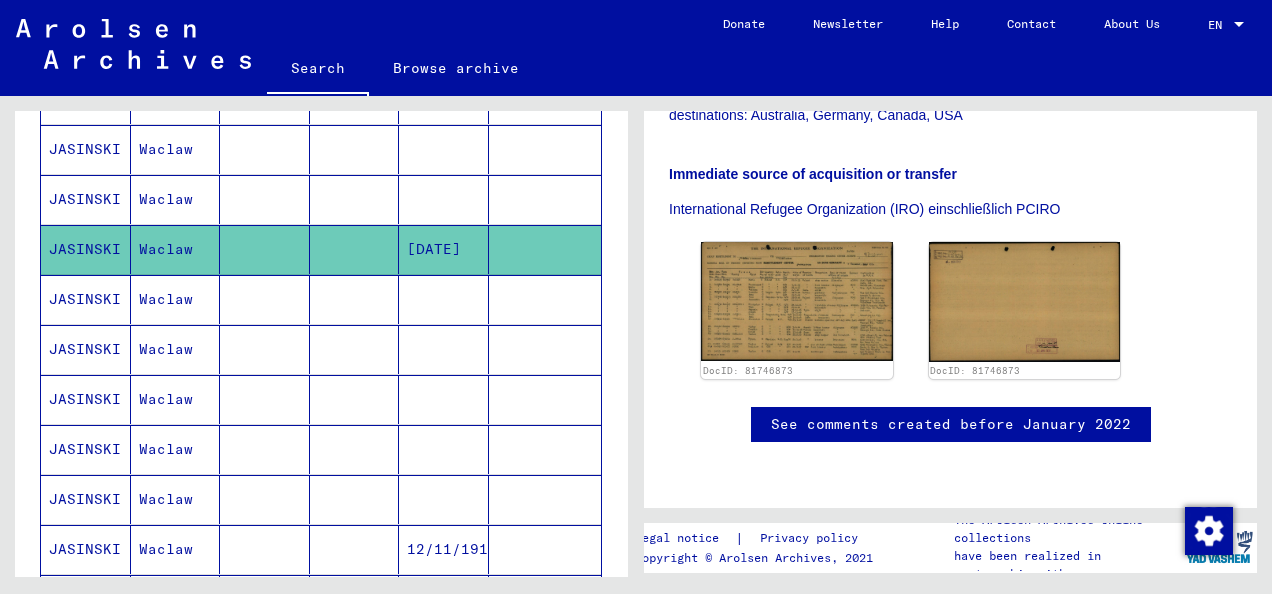 click at bounding box center (444, 349) 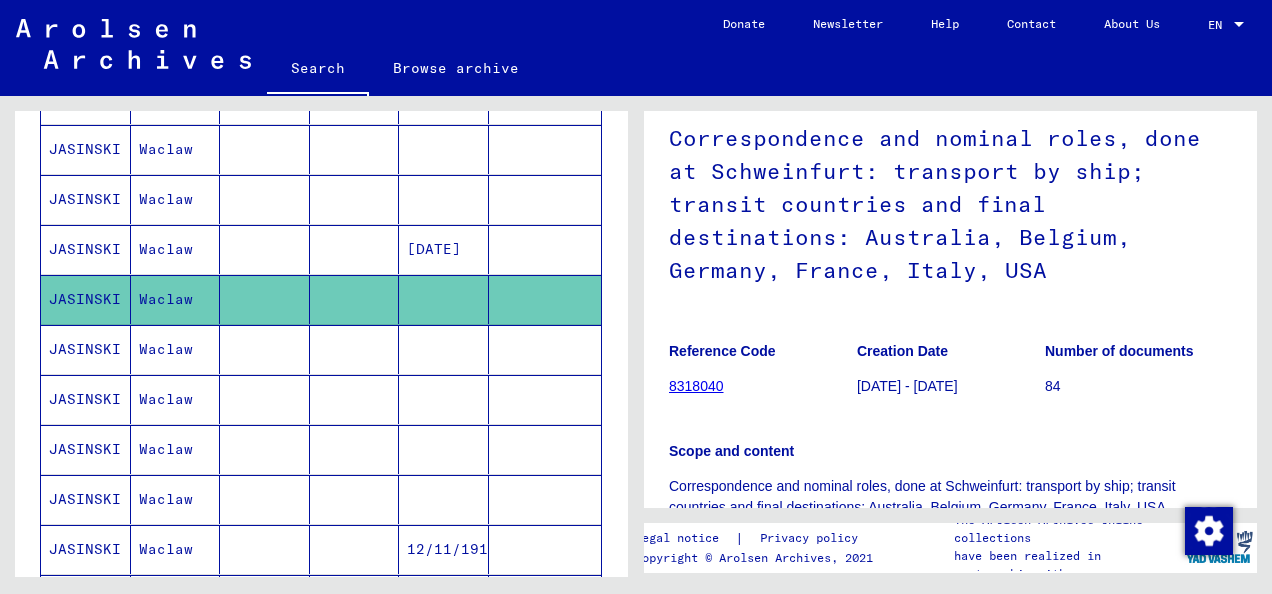 scroll, scrollTop: 382, scrollLeft: 0, axis: vertical 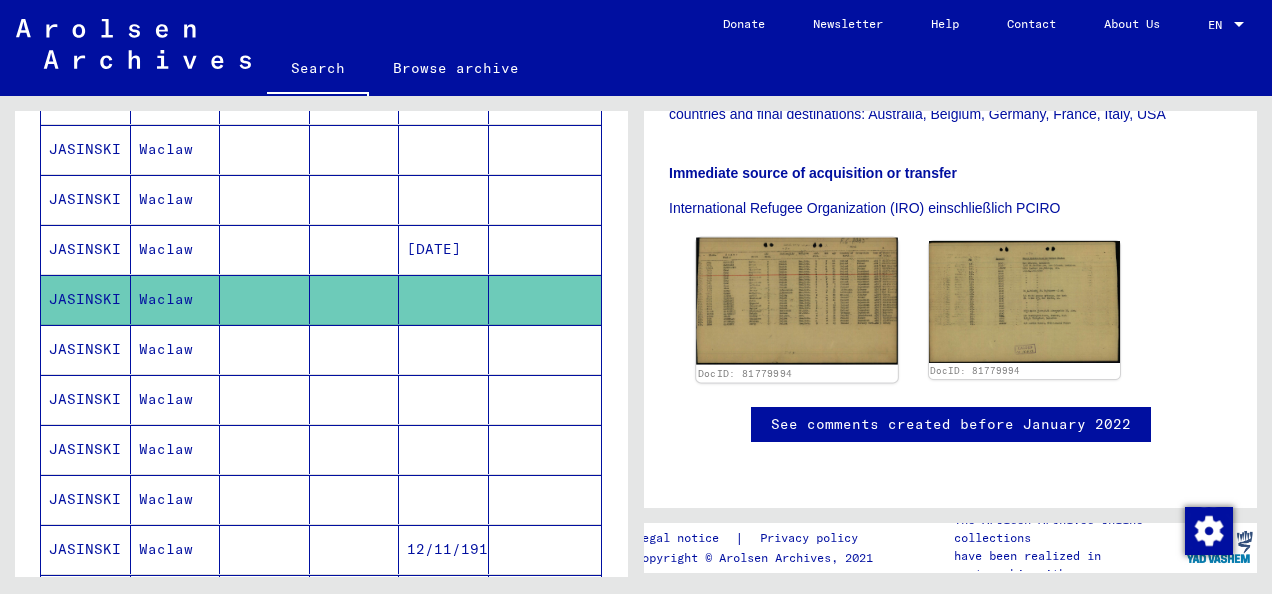 click 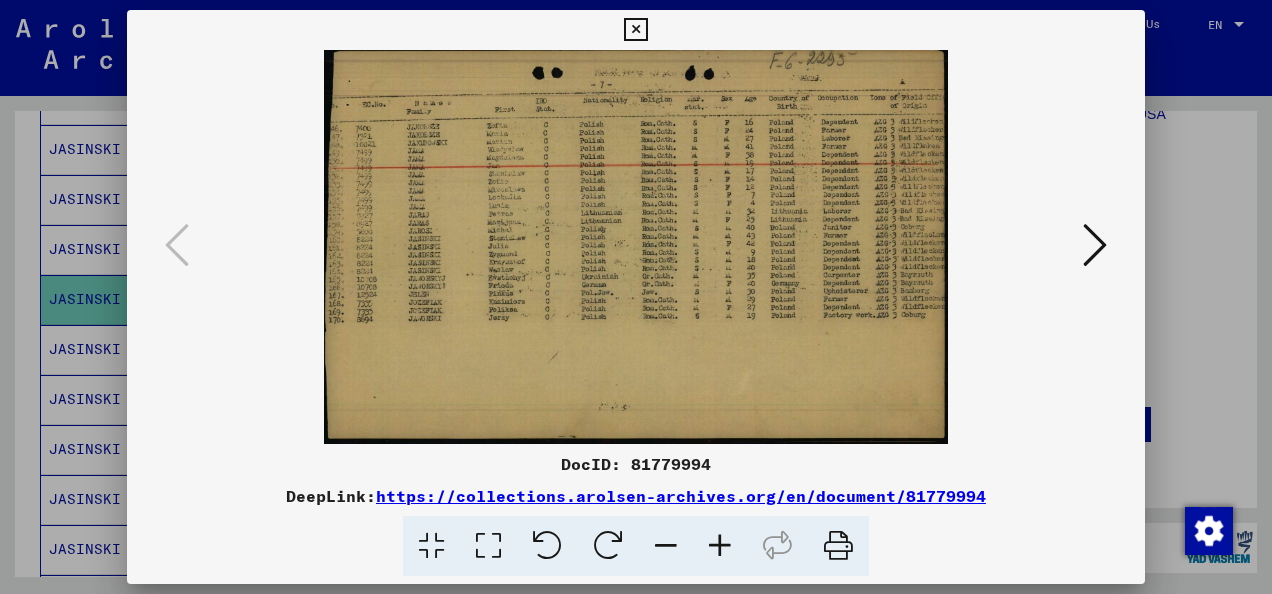 click at bounding box center [636, 297] 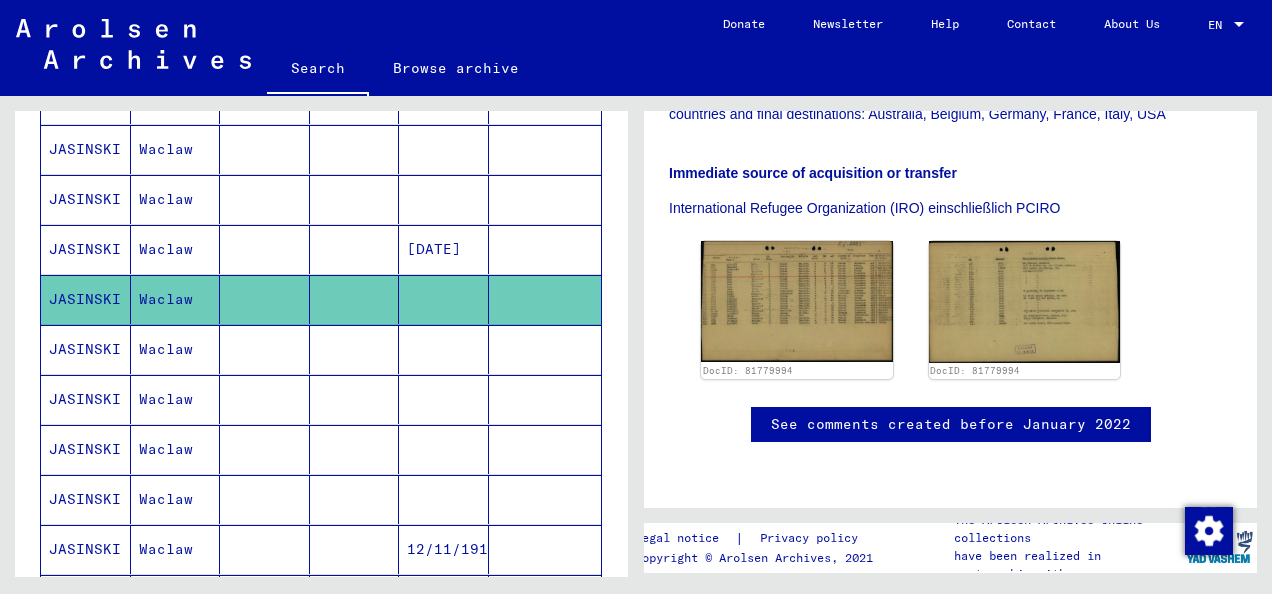 click at bounding box center (355, 399) 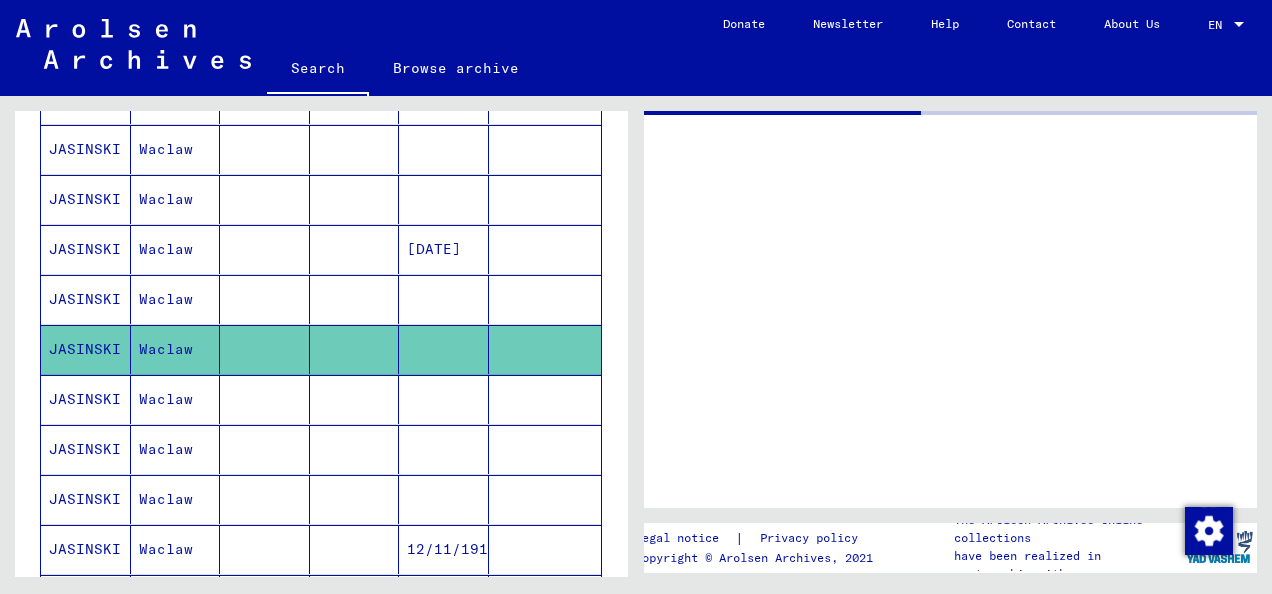 scroll, scrollTop: 0, scrollLeft: 0, axis: both 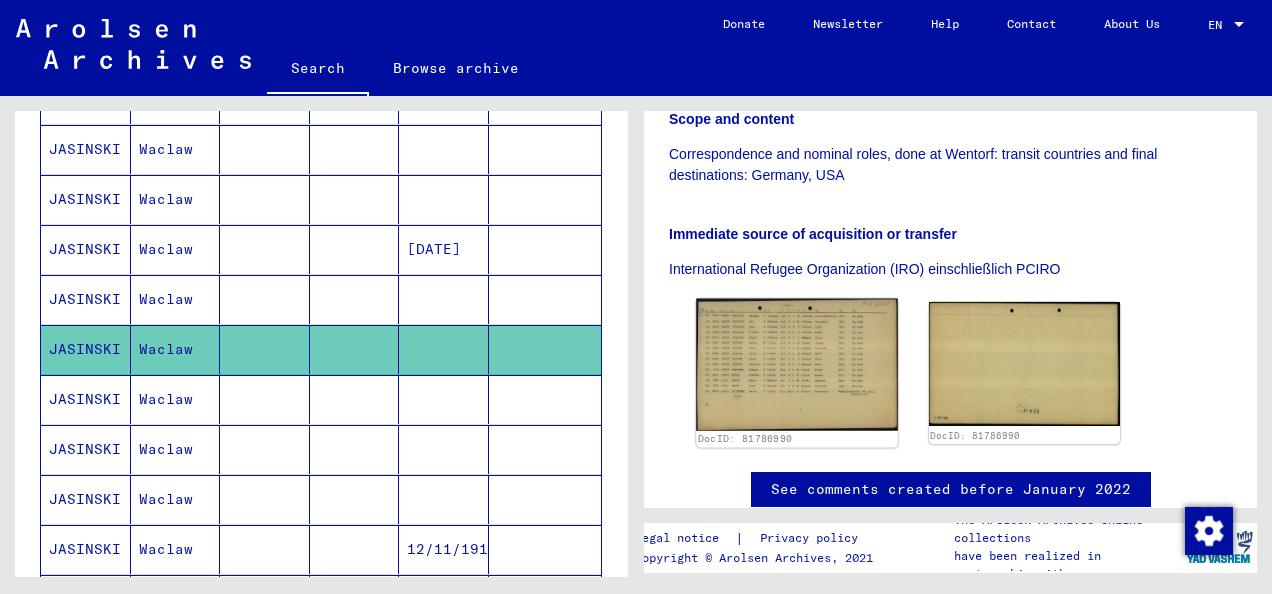click 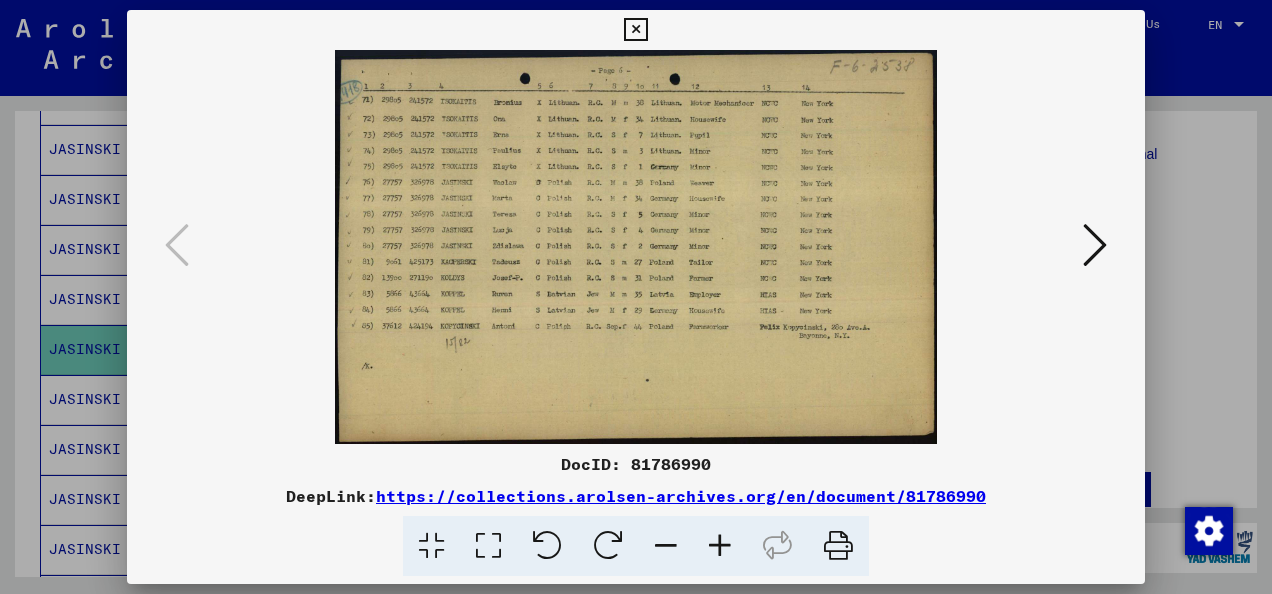 click at bounding box center [636, 247] 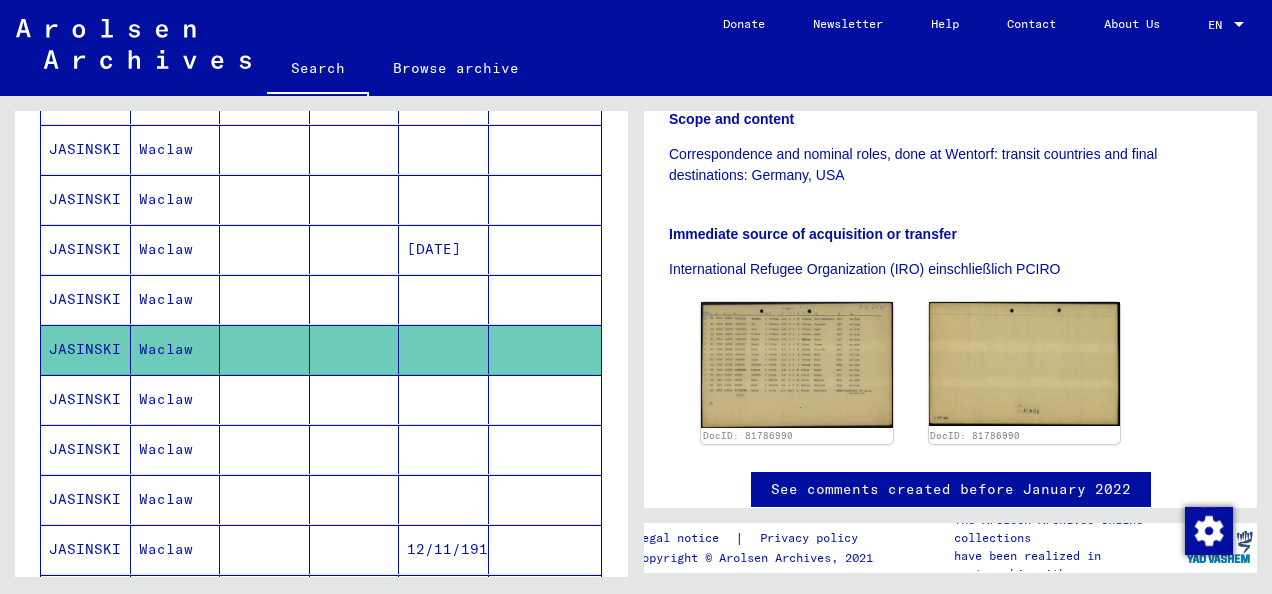click at bounding box center [265, 449] 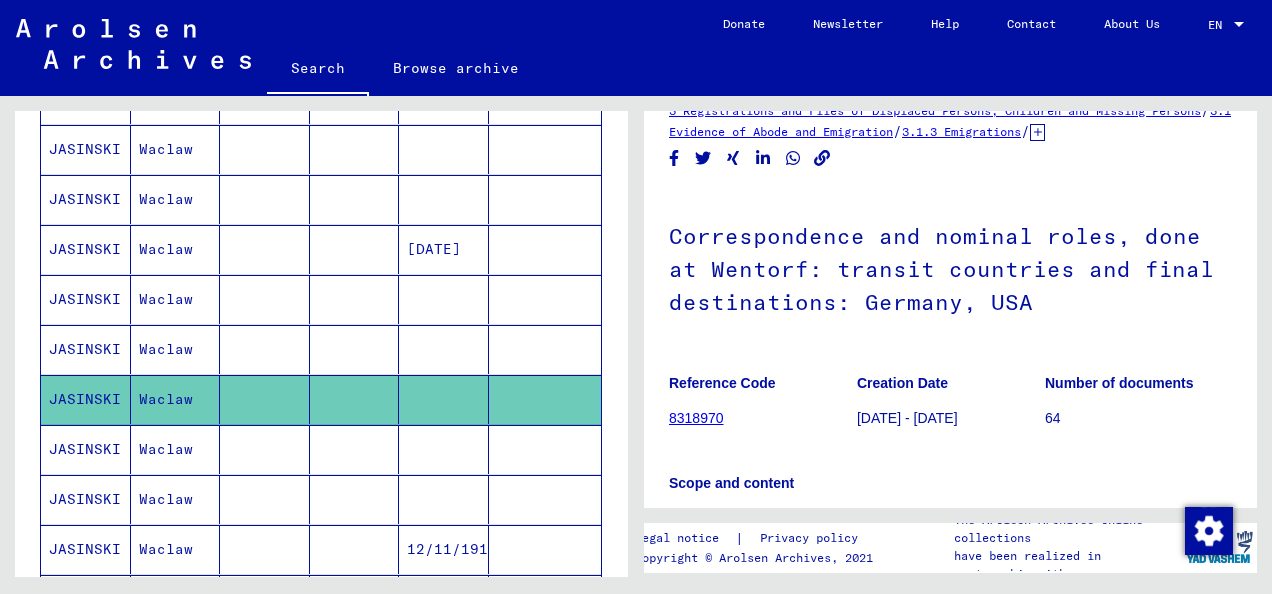 scroll, scrollTop: 0, scrollLeft: 0, axis: both 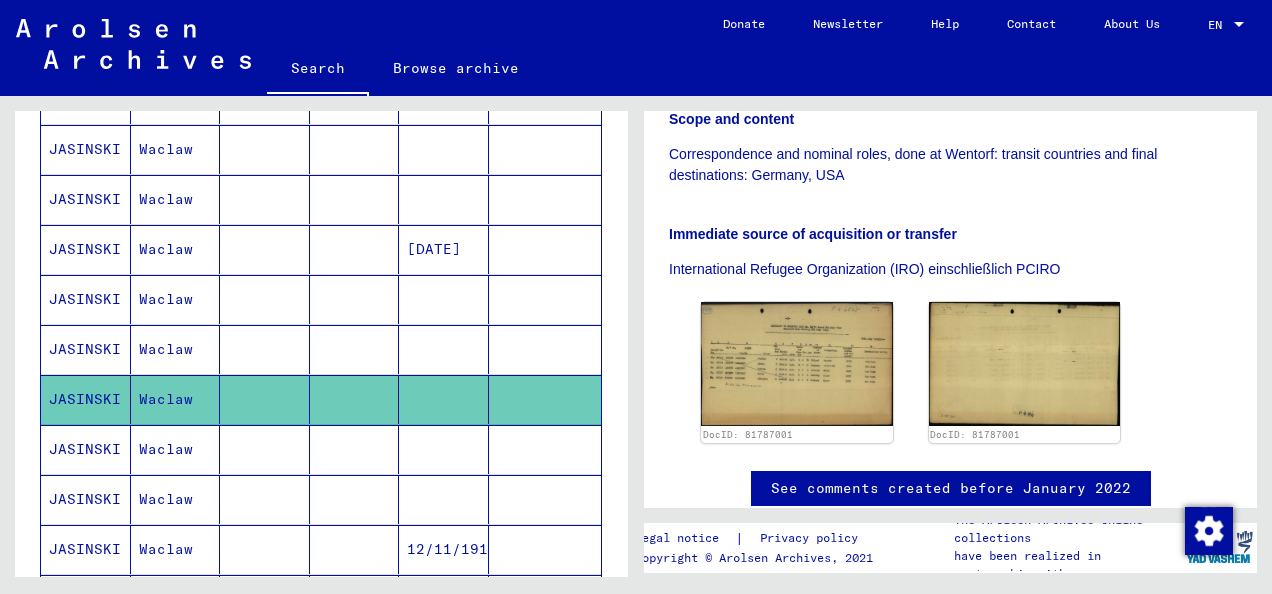 click 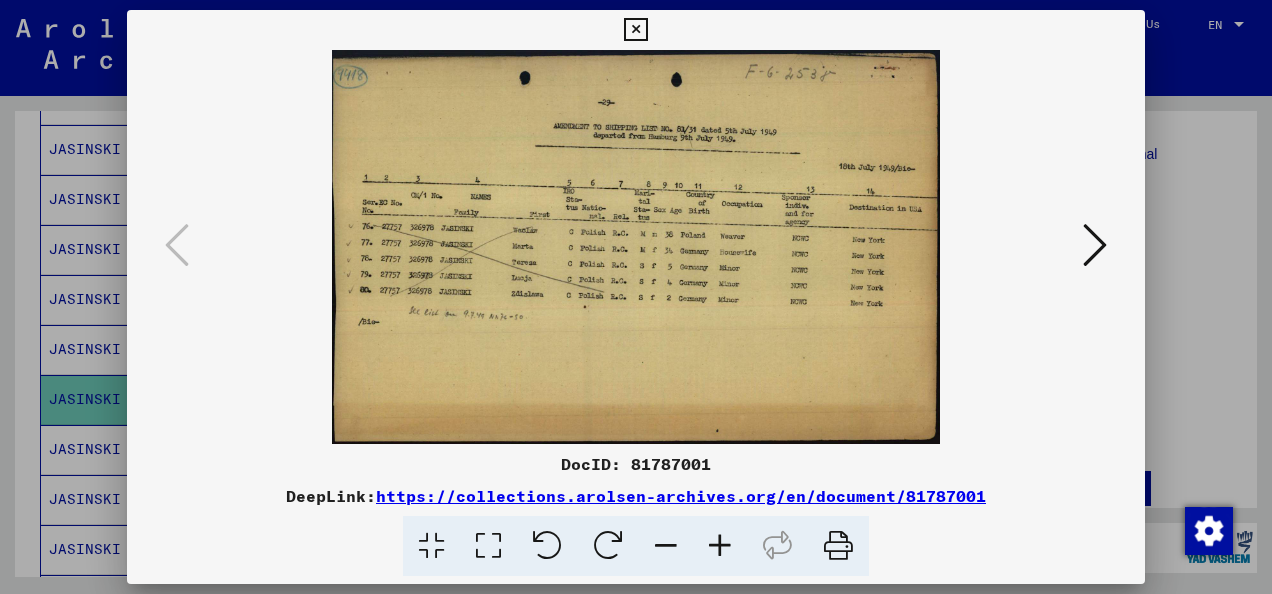 click at bounding box center [636, 297] 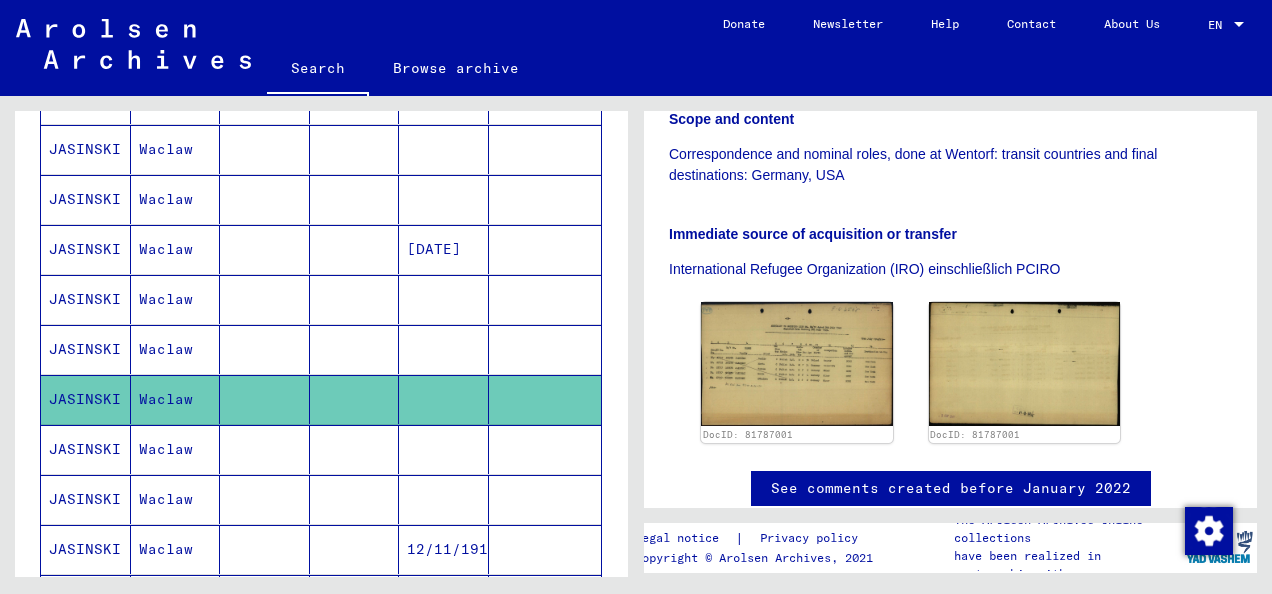 click at bounding box center [265, 499] 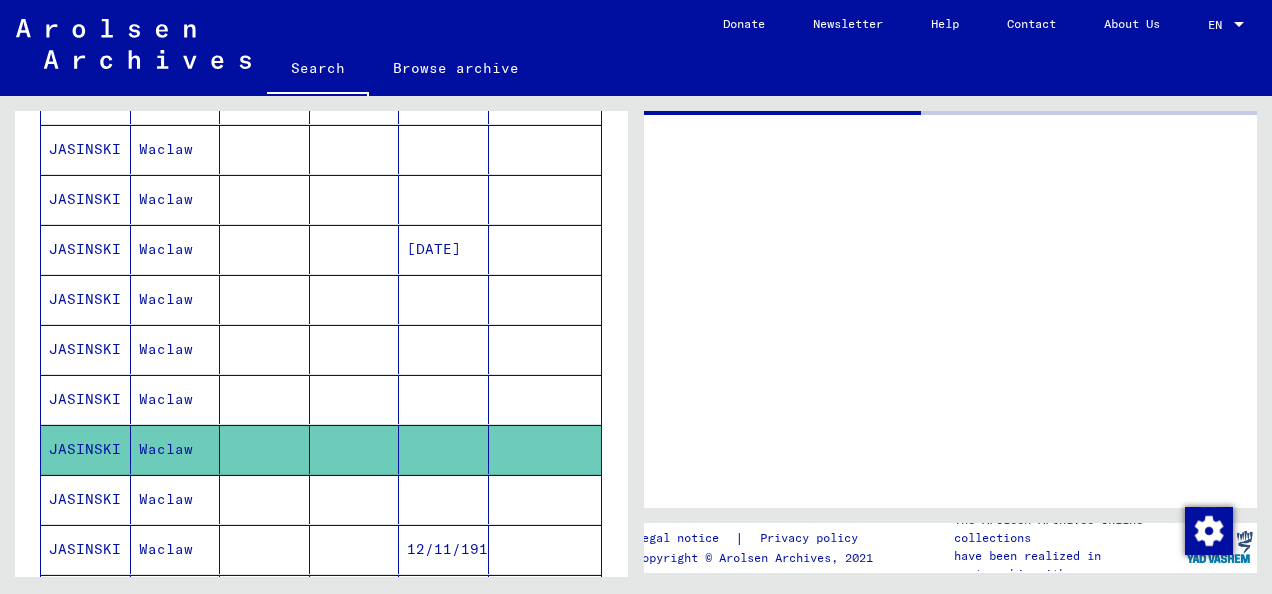 scroll, scrollTop: 0, scrollLeft: 0, axis: both 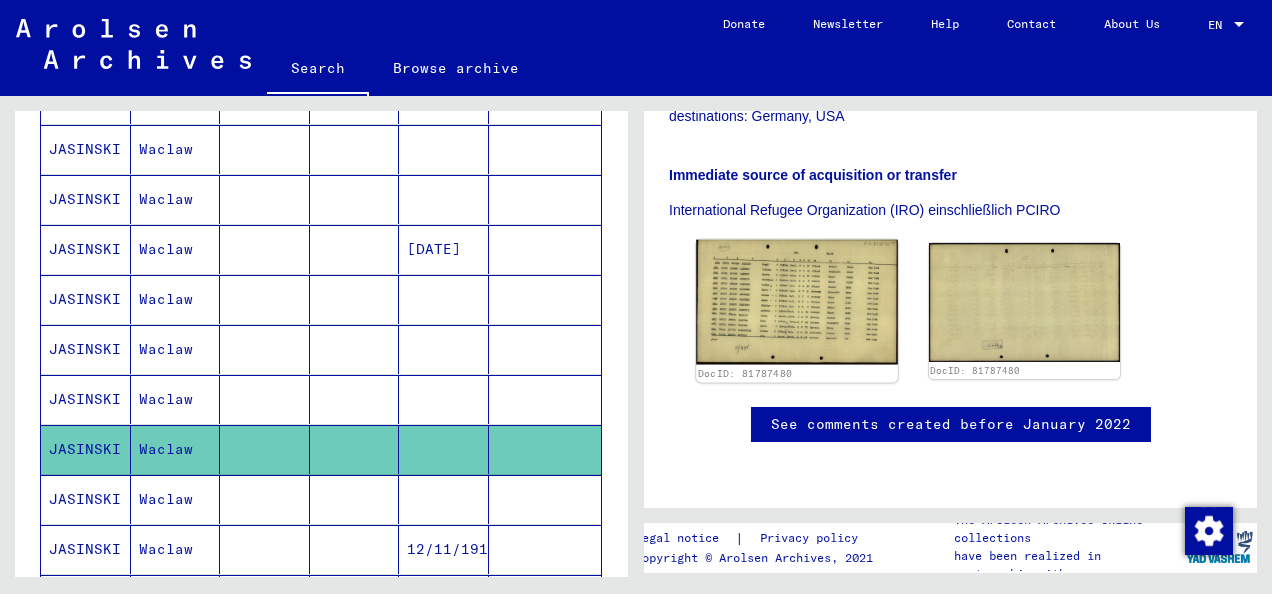 click 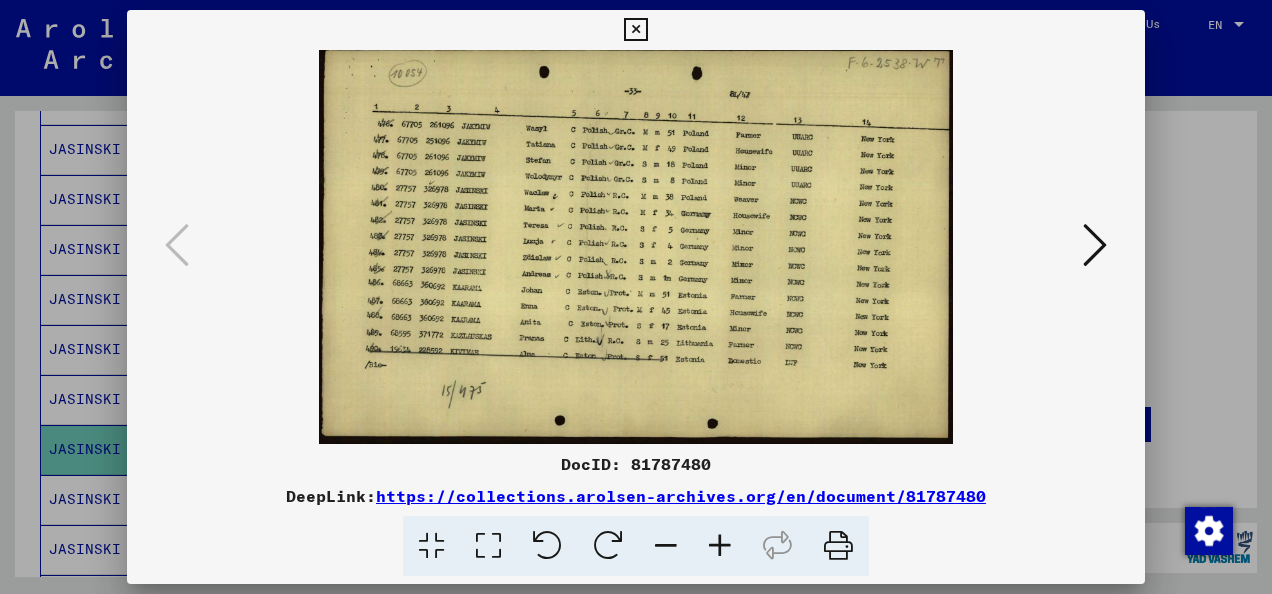 click at bounding box center [636, 247] 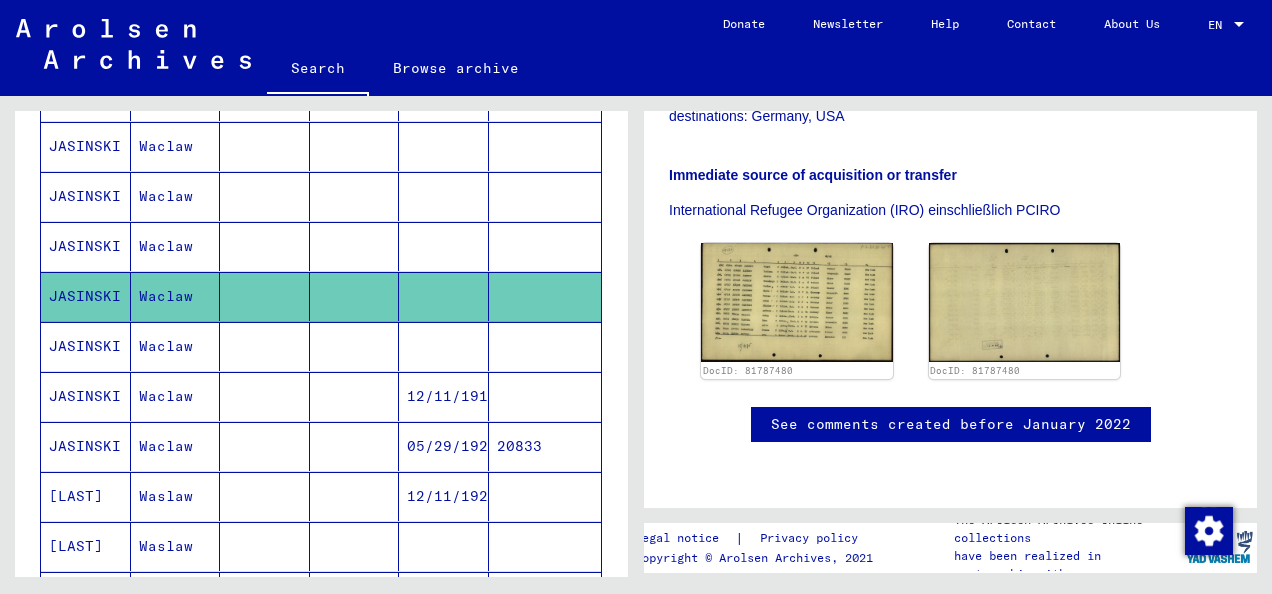 scroll, scrollTop: 680, scrollLeft: 0, axis: vertical 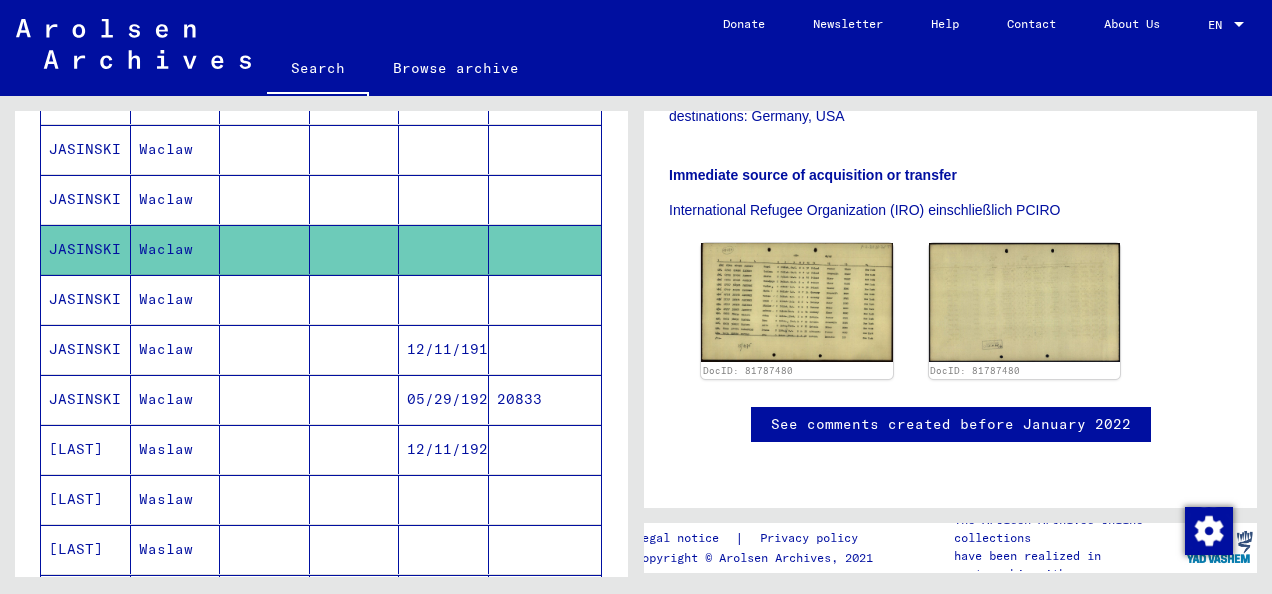 click at bounding box center [444, 349] 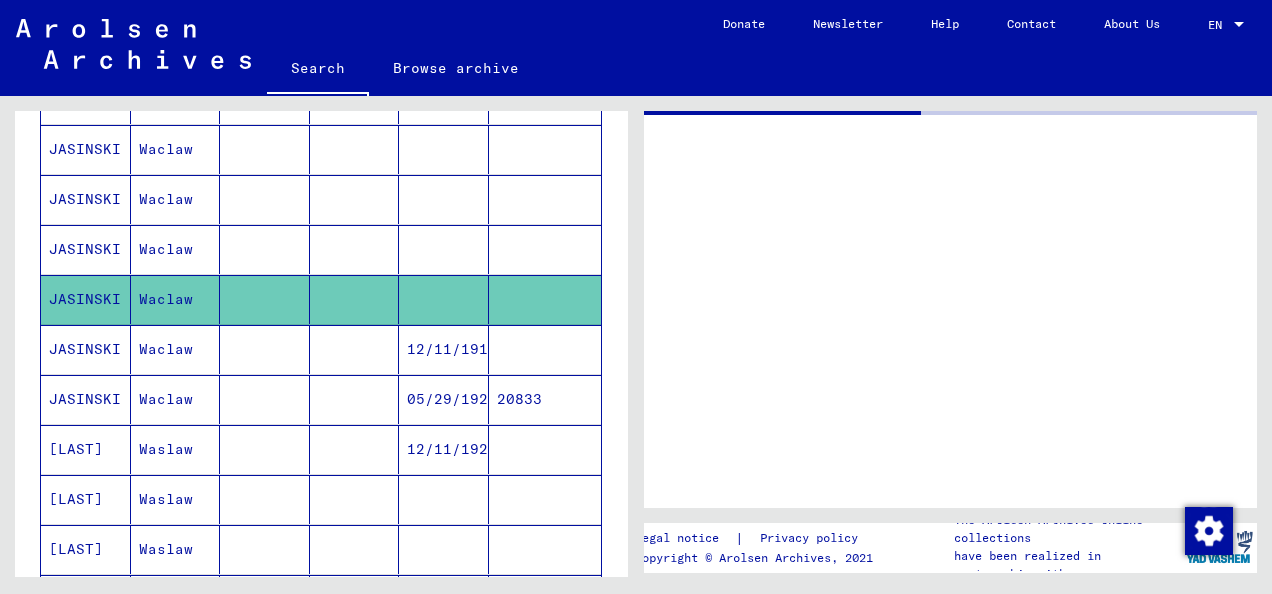 scroll, scrollTop: 0, scrollLeft: 0, axis: both 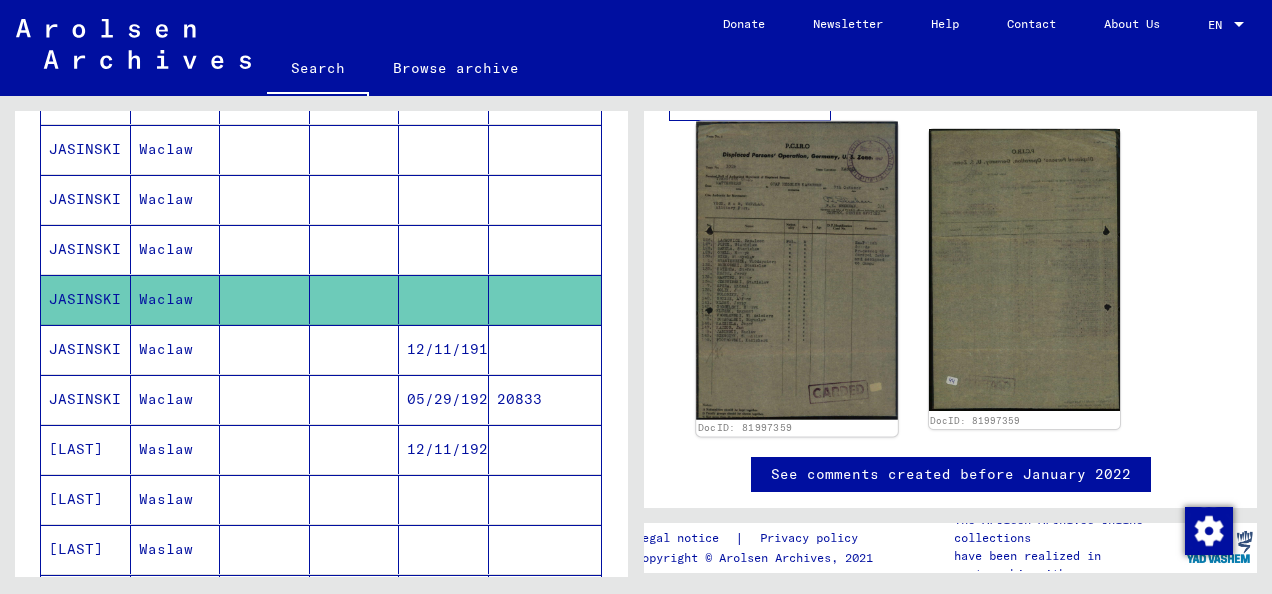 click 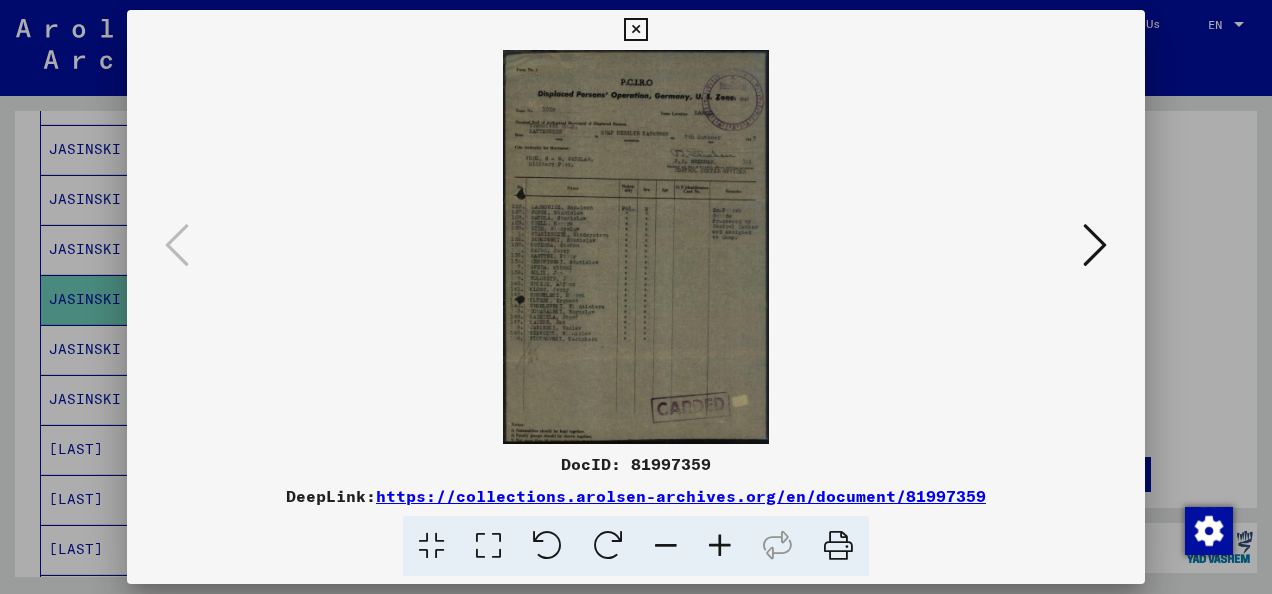 click at bounding box center (720, 546) 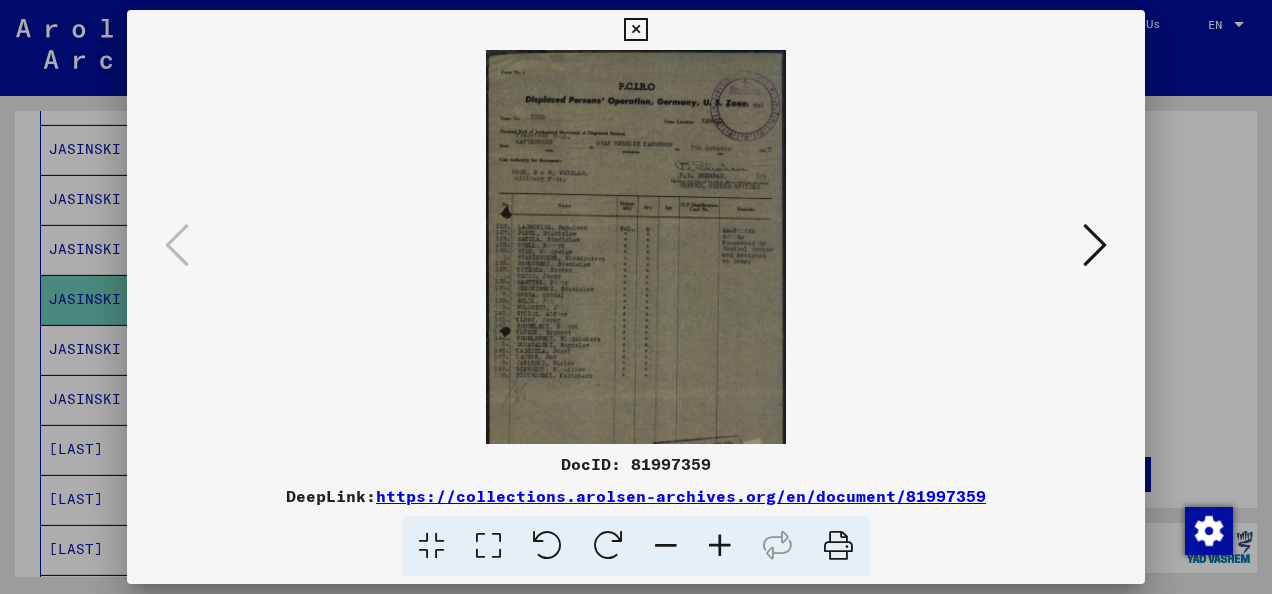 click at bounding box center (720, 546) 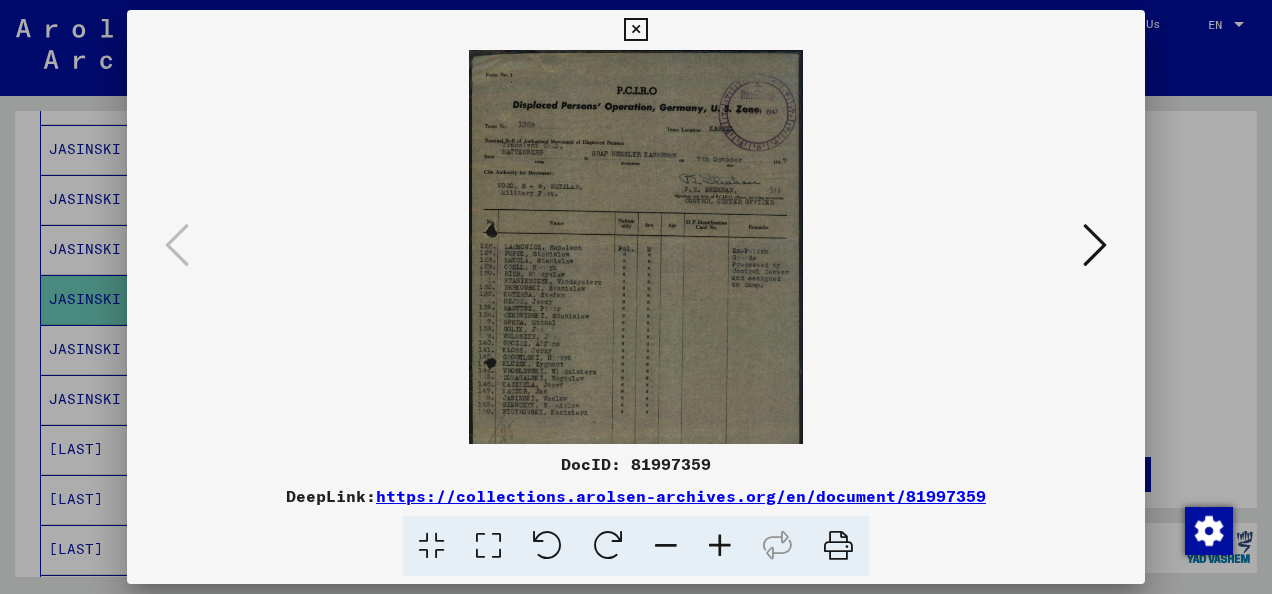 click at bounding box center [720, 546] 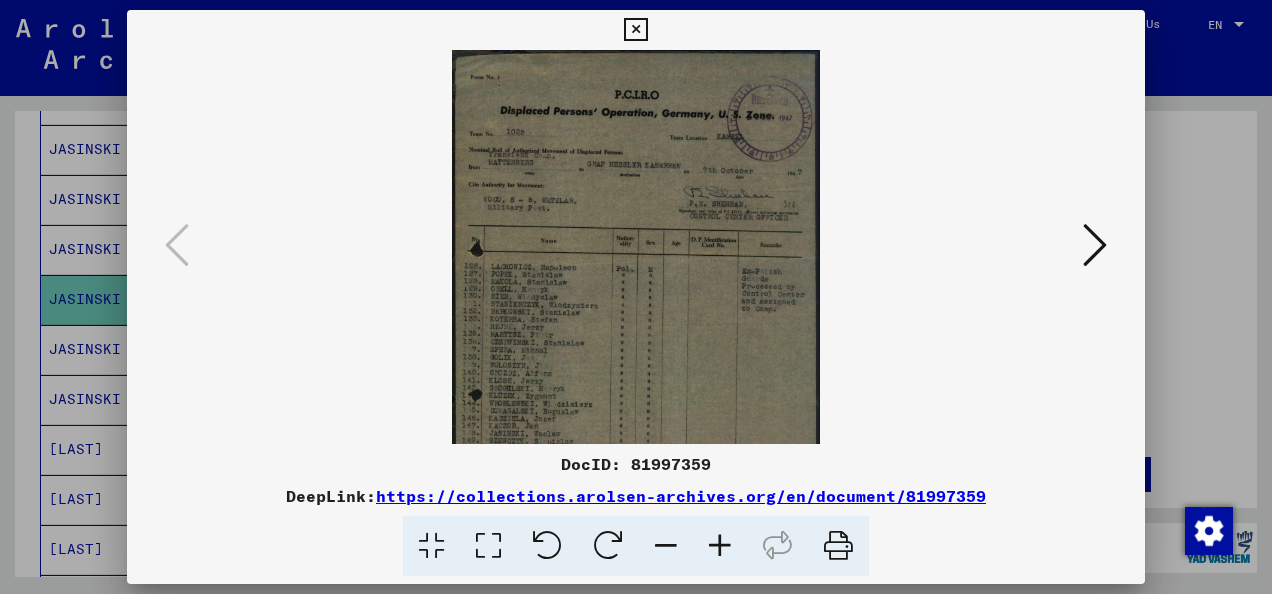 click at bounding box center (720, 546) 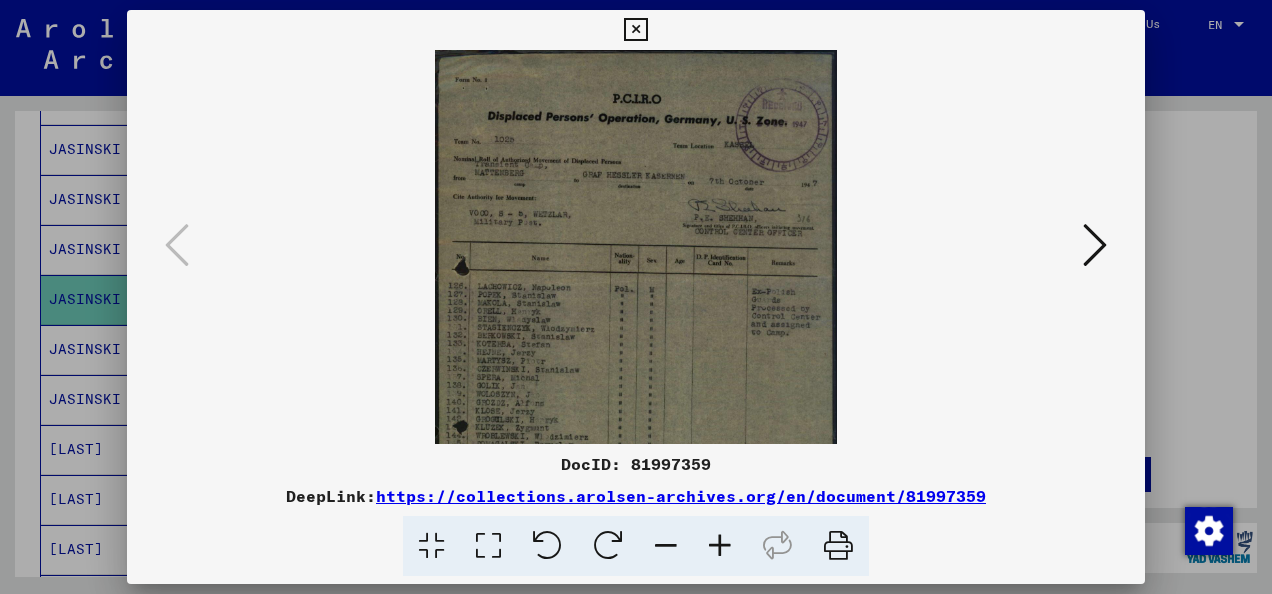 click at bounding box center [720, 546] 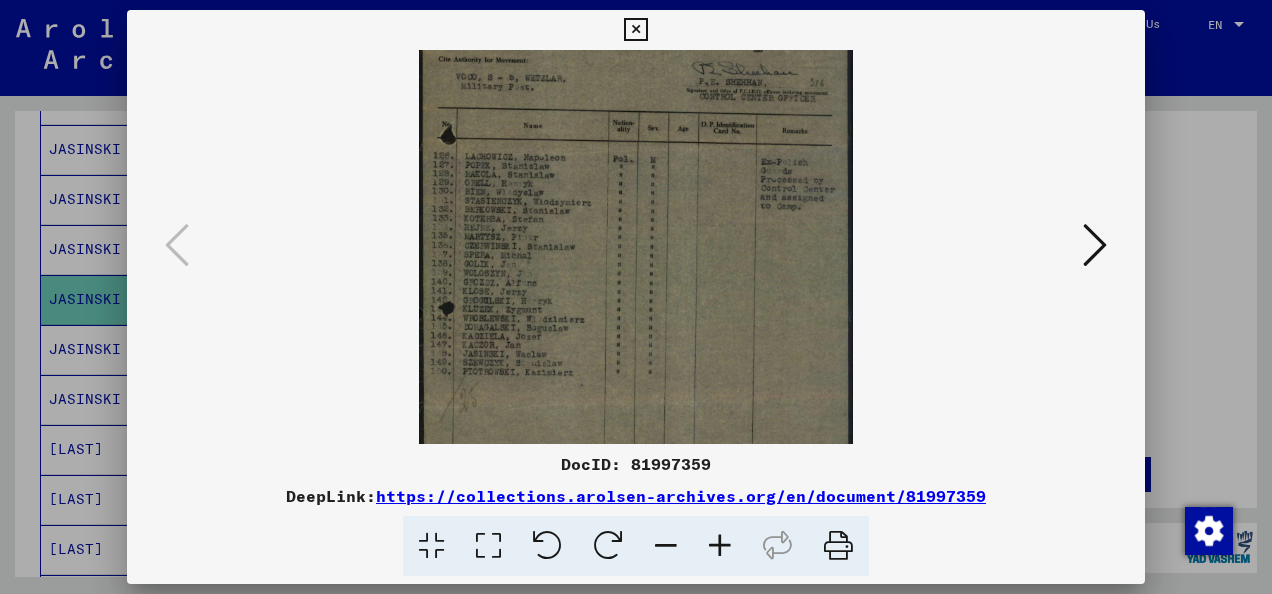 scroll, scrollTop: 164, scrollLeft: 0, axis: vertical 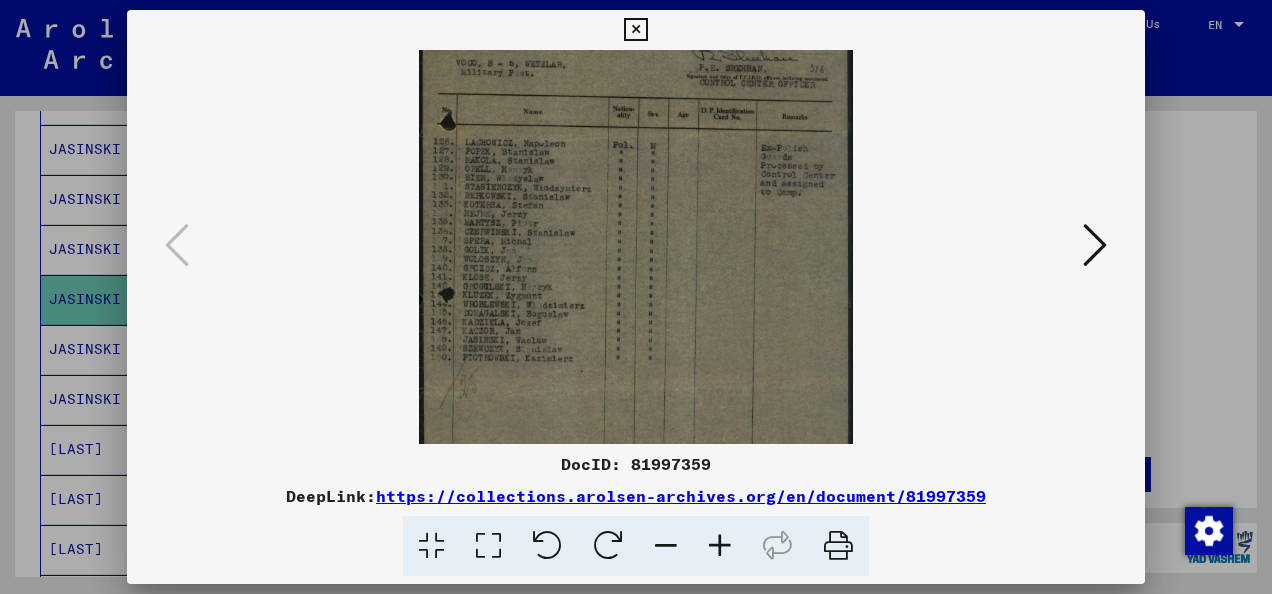 drag, startPoint x: 577, startPoint y: 380, endPoint x: 610, endPoint y: 220, distance: 163.36769 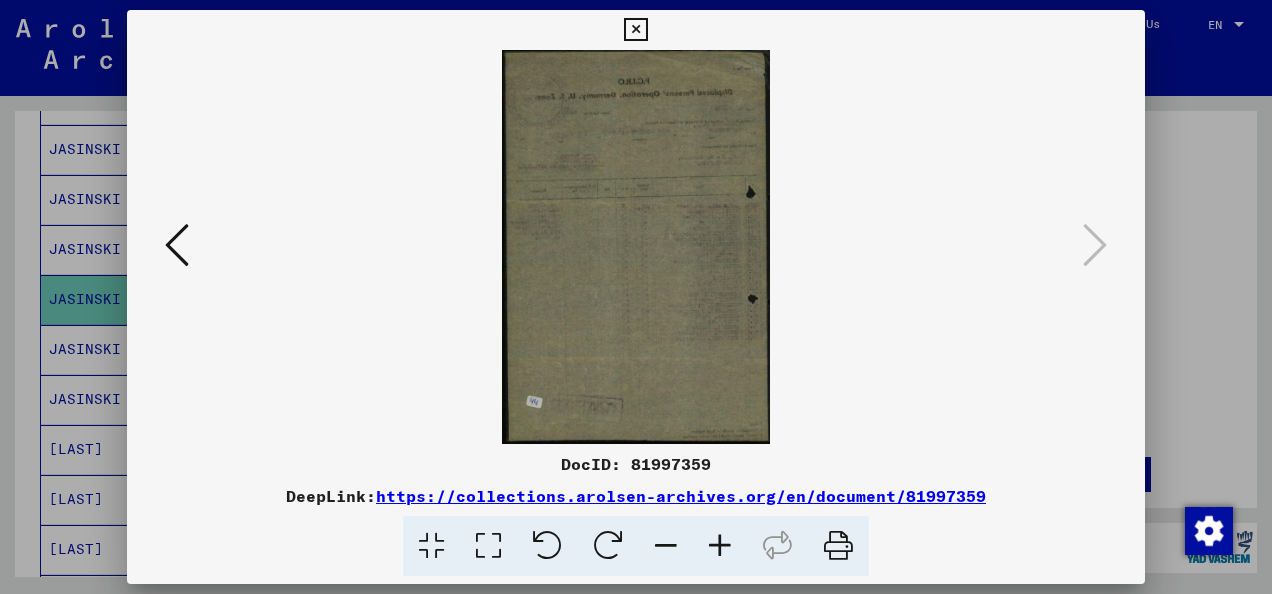 click at bounding box center [636, 297] 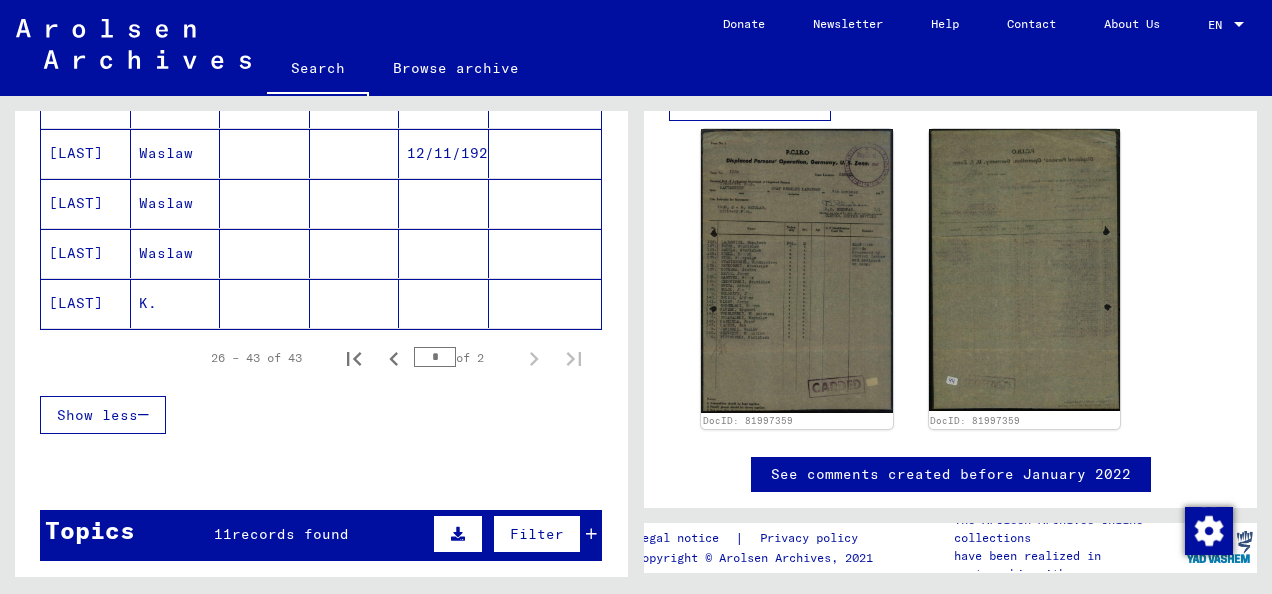 scroll, scrollTop: 980, scrollLeft: 0, axis: vertical 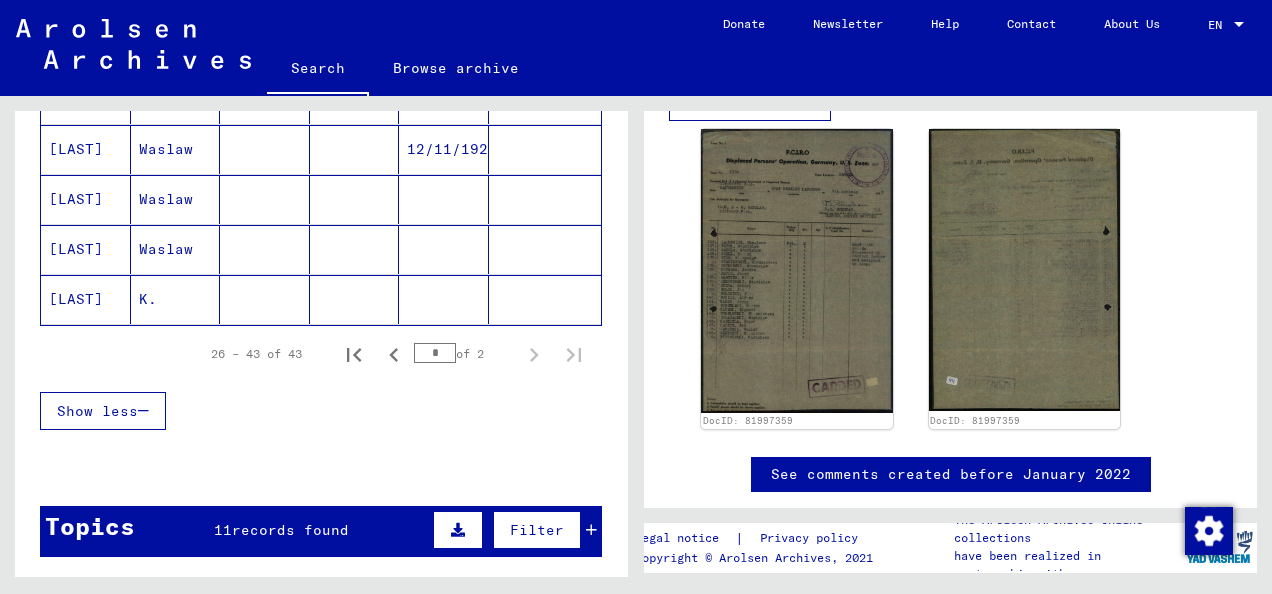 click at bounding box center [265, 249] 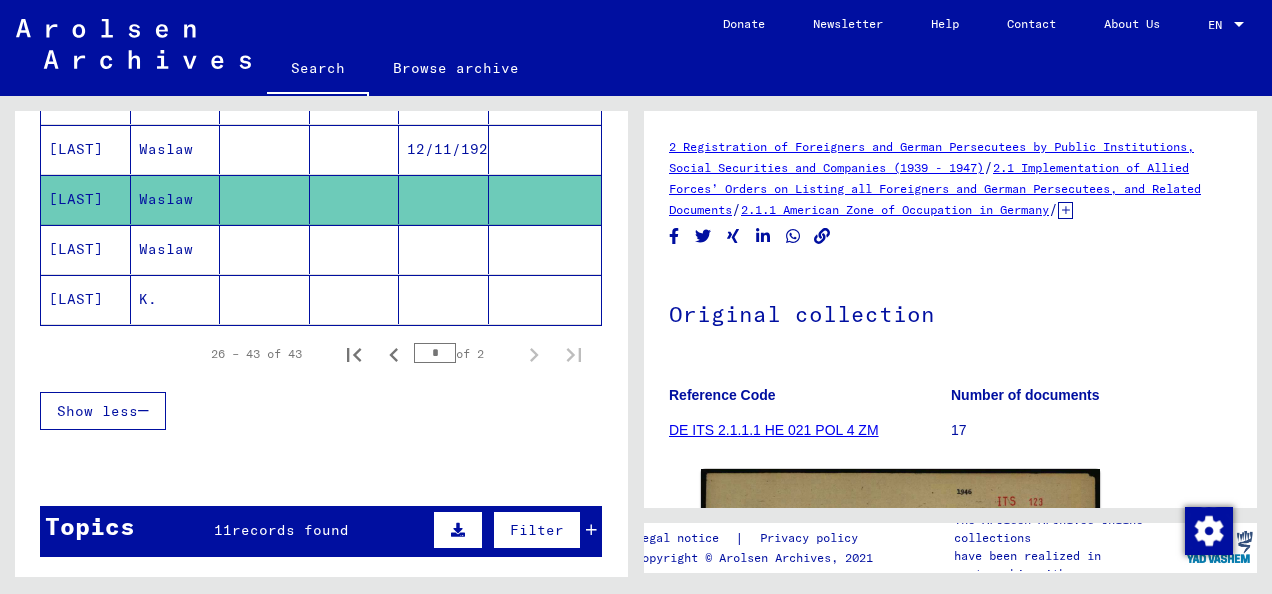 scroll, scrollTop: 0, scrollLeft: 0, axis: both 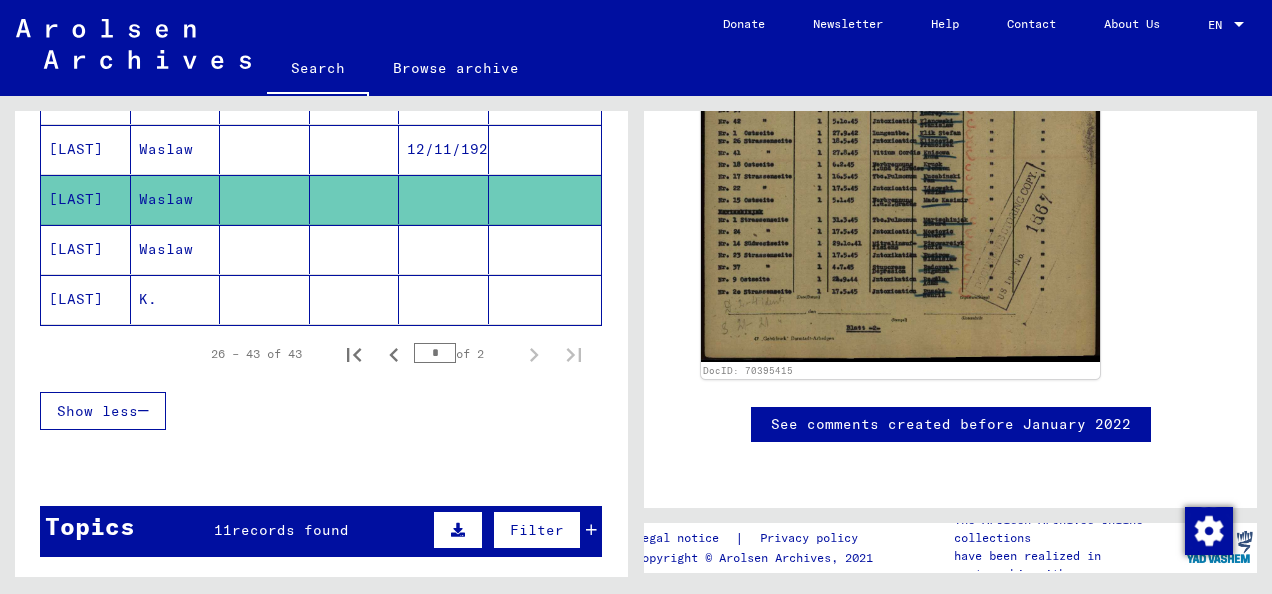 click at bounding box center (355, 299) 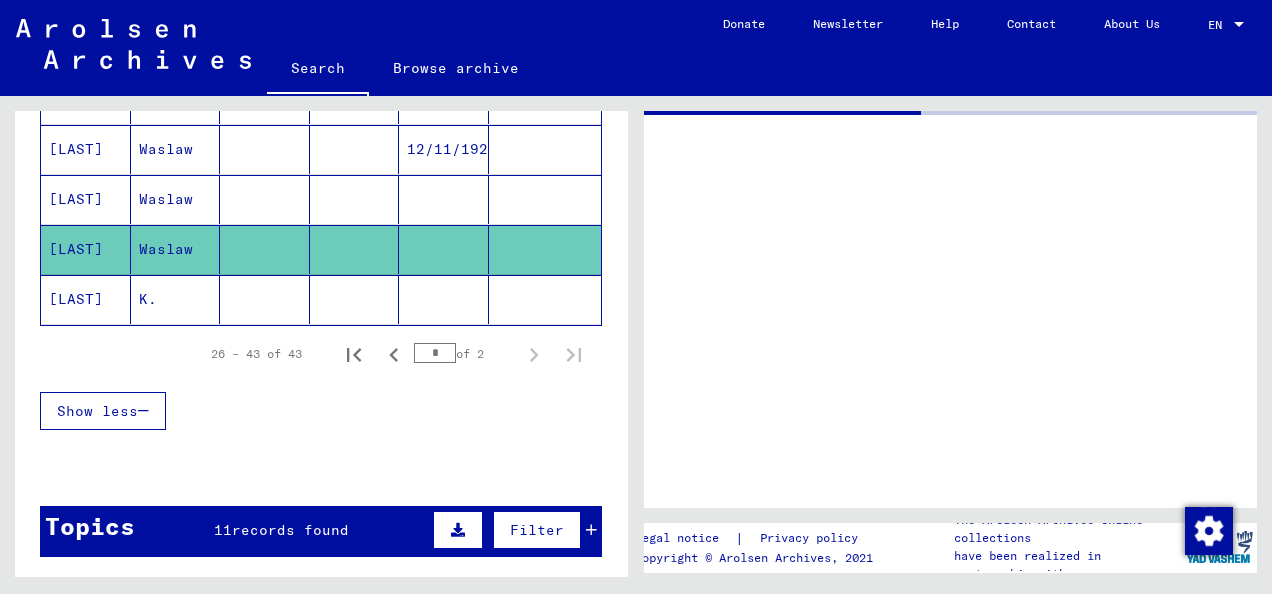 scroll, scrollTop: 0, scrollLeft: 0, axis: both 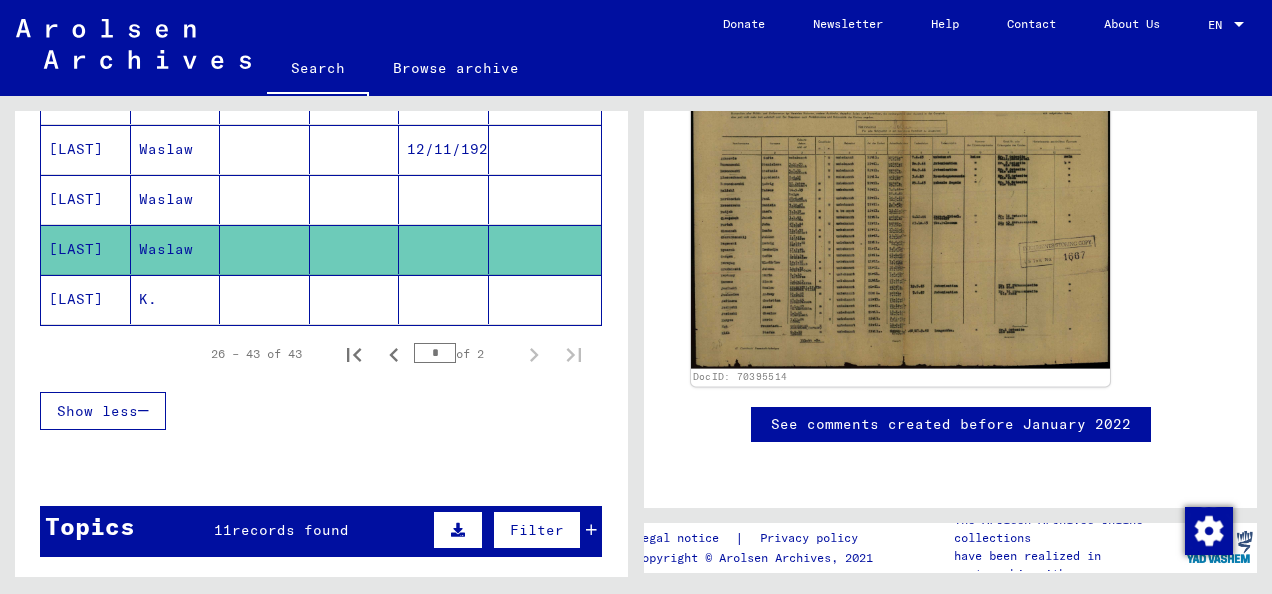 click 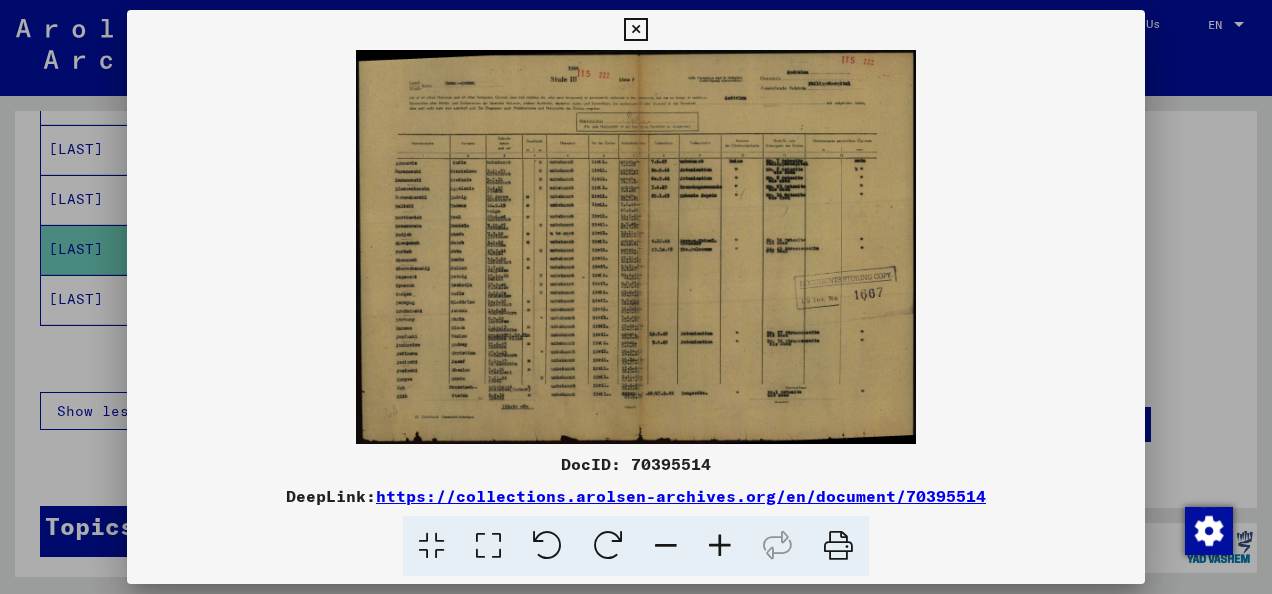 click at bounding box center [720, 546] 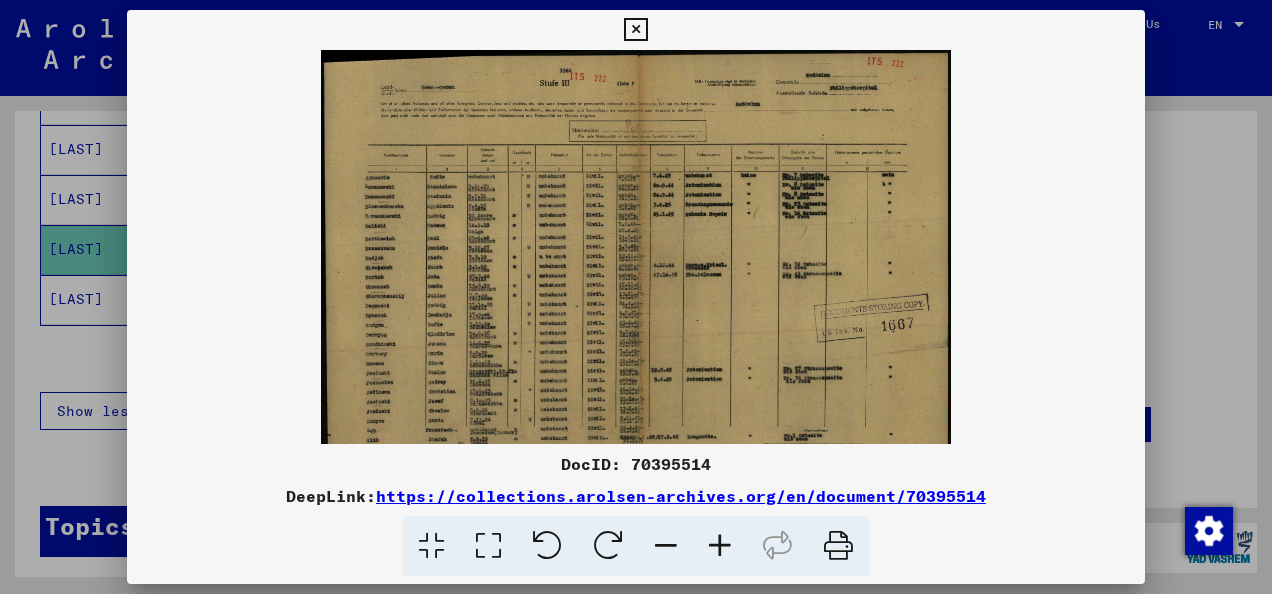 click at bounding box center (720, 546) 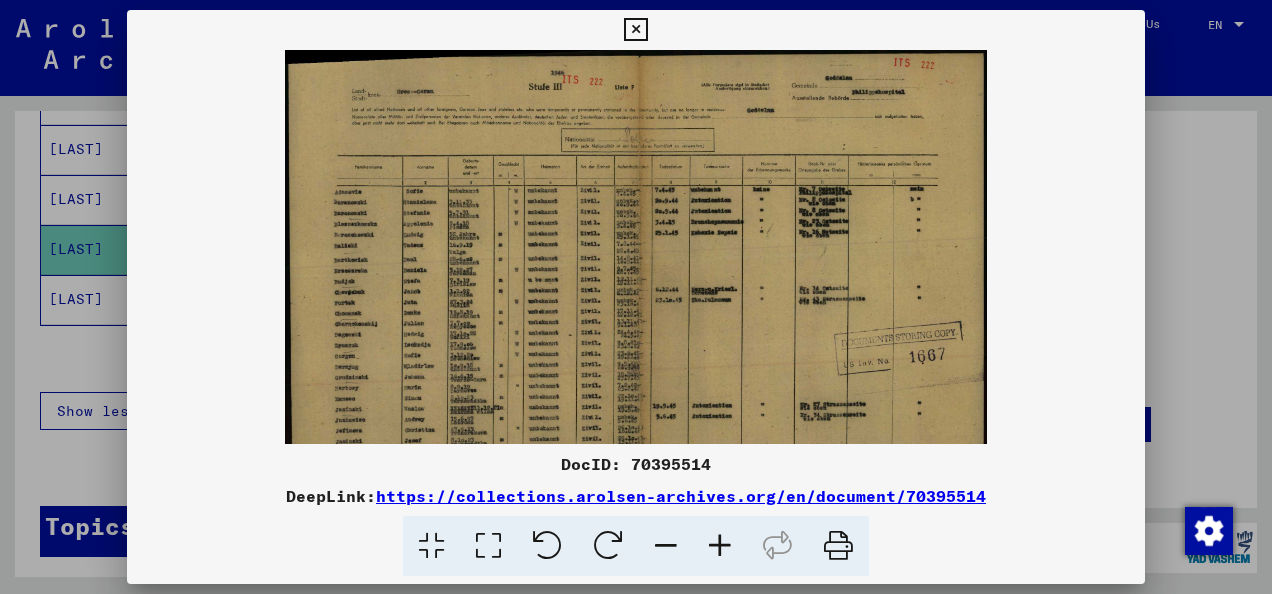 click at bounding box center [720, 546] 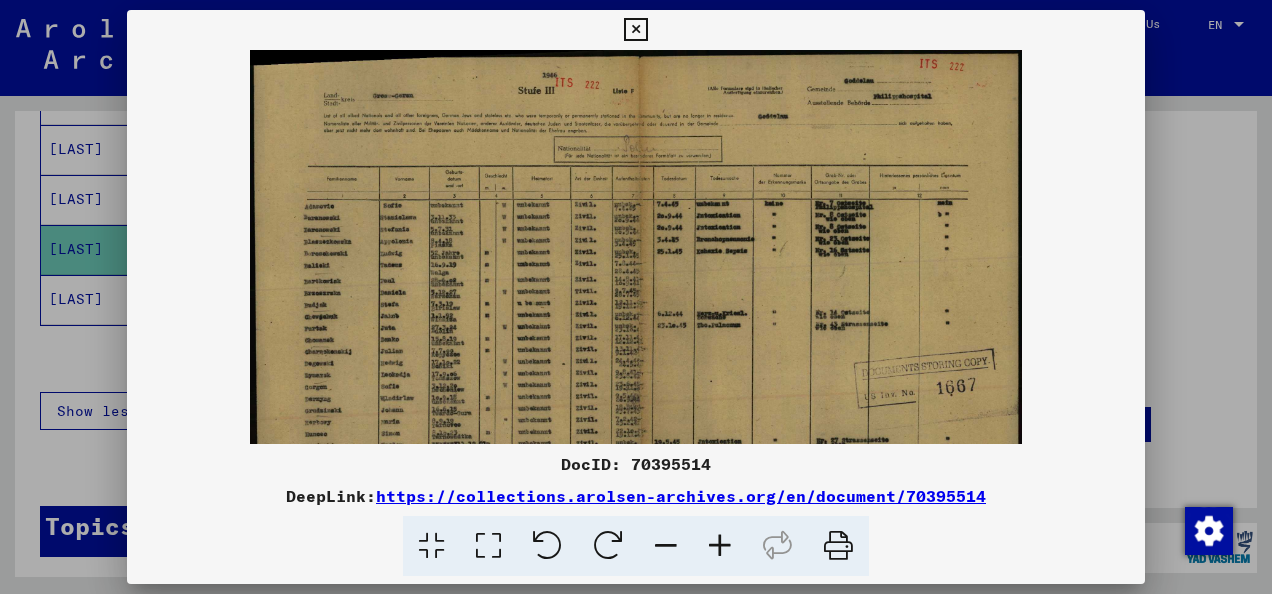 click at bounding box center (720, 546) 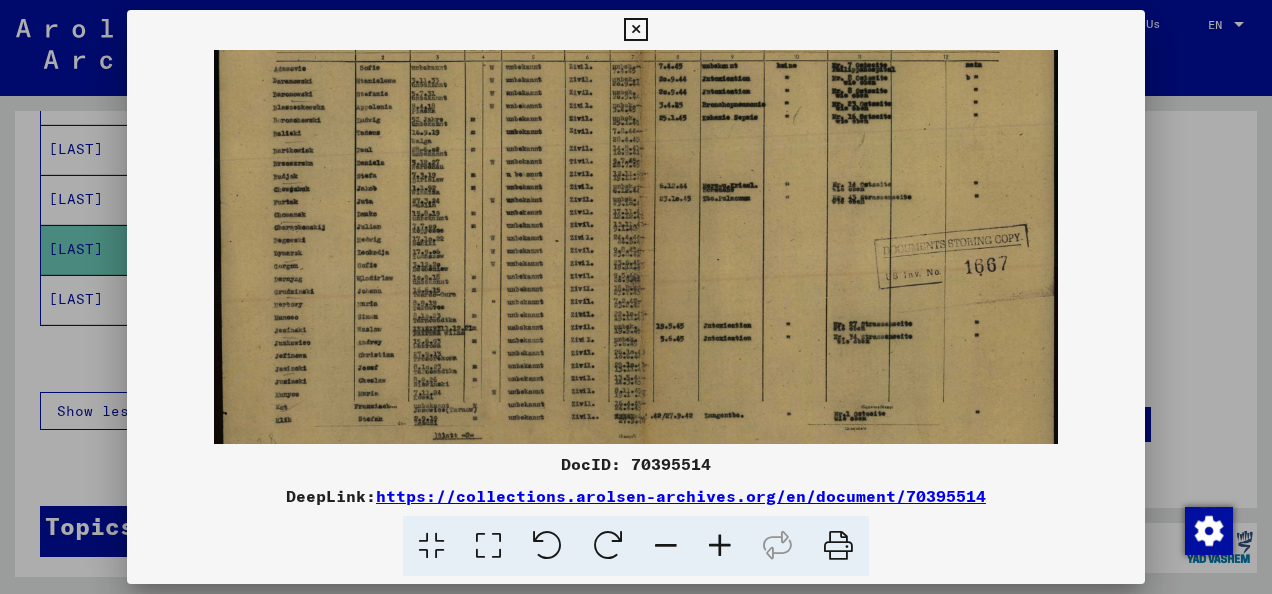 scroll, scrollTop: 158, scrollLeft: 0, axis: vertical 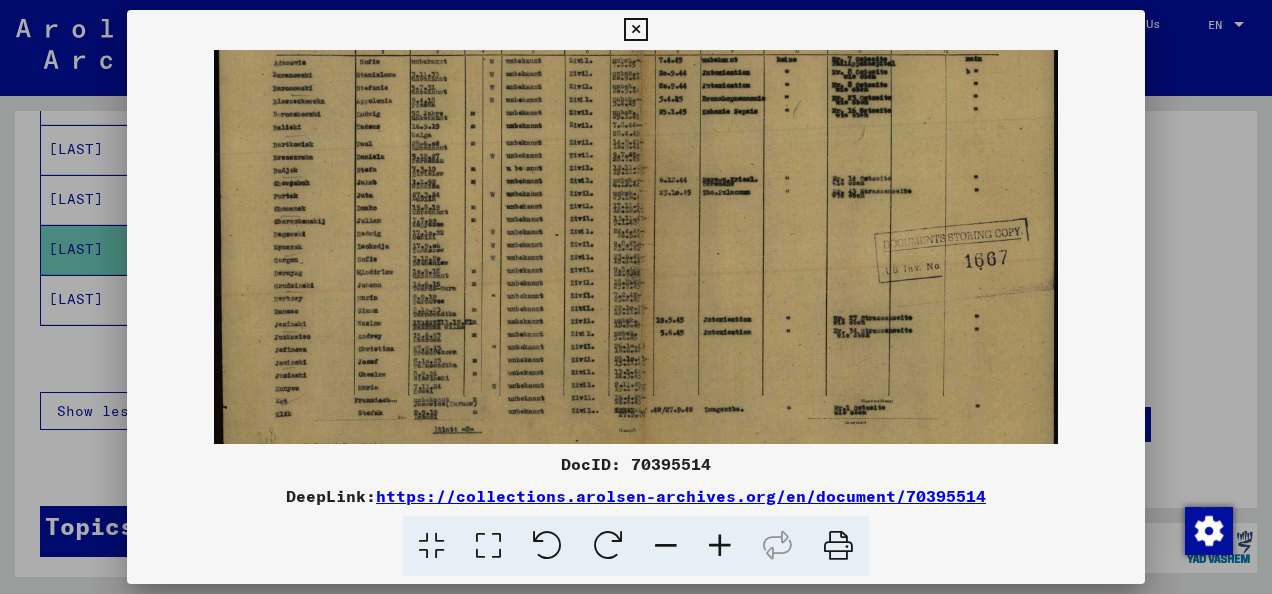 drag, startPoint x: 596, startPoint y: 364, endPoint x: 626, endPoint y: 210, distance: 156.89487 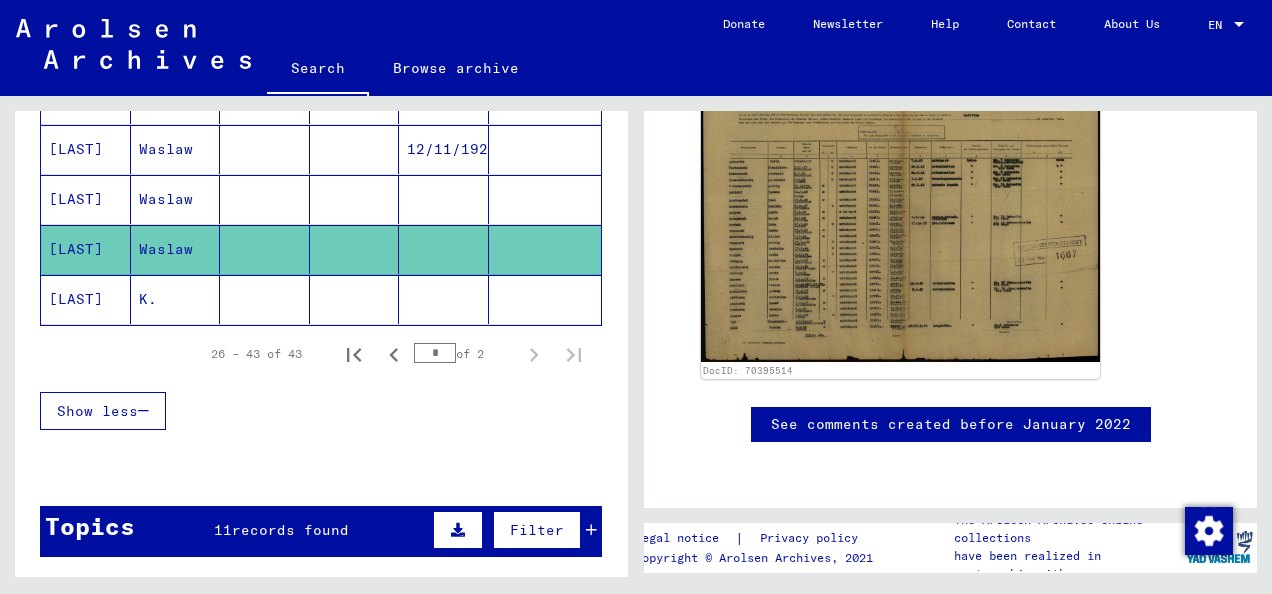 click on "K." 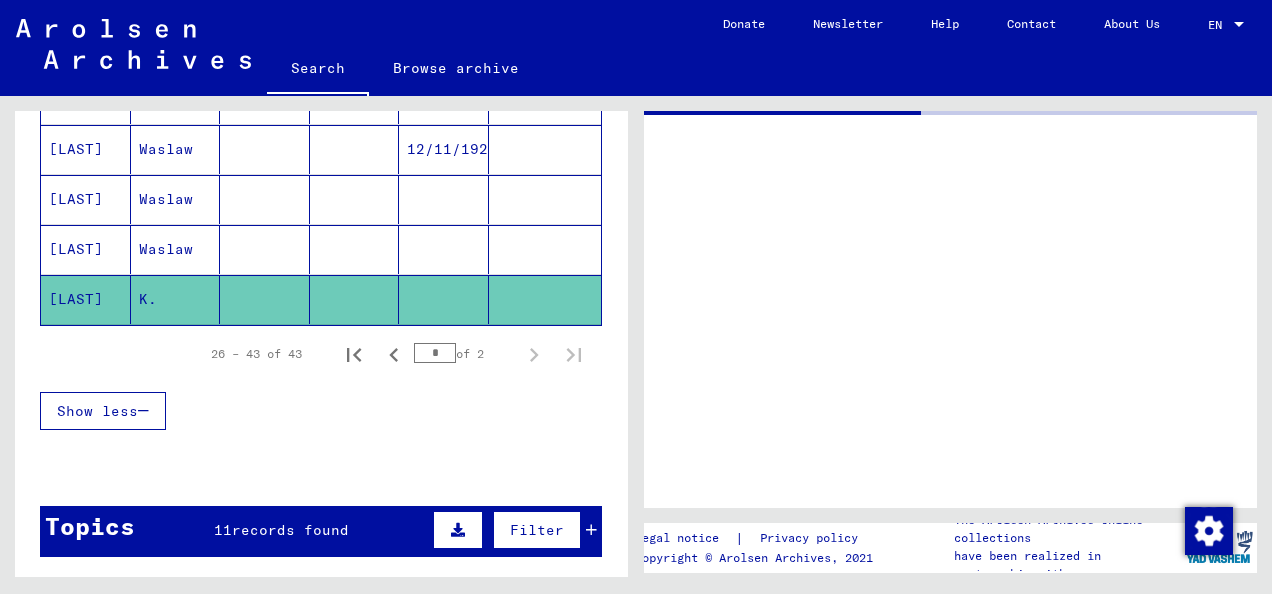 scroll, scrollTop: 0, scrollLeft: 0, axis: both 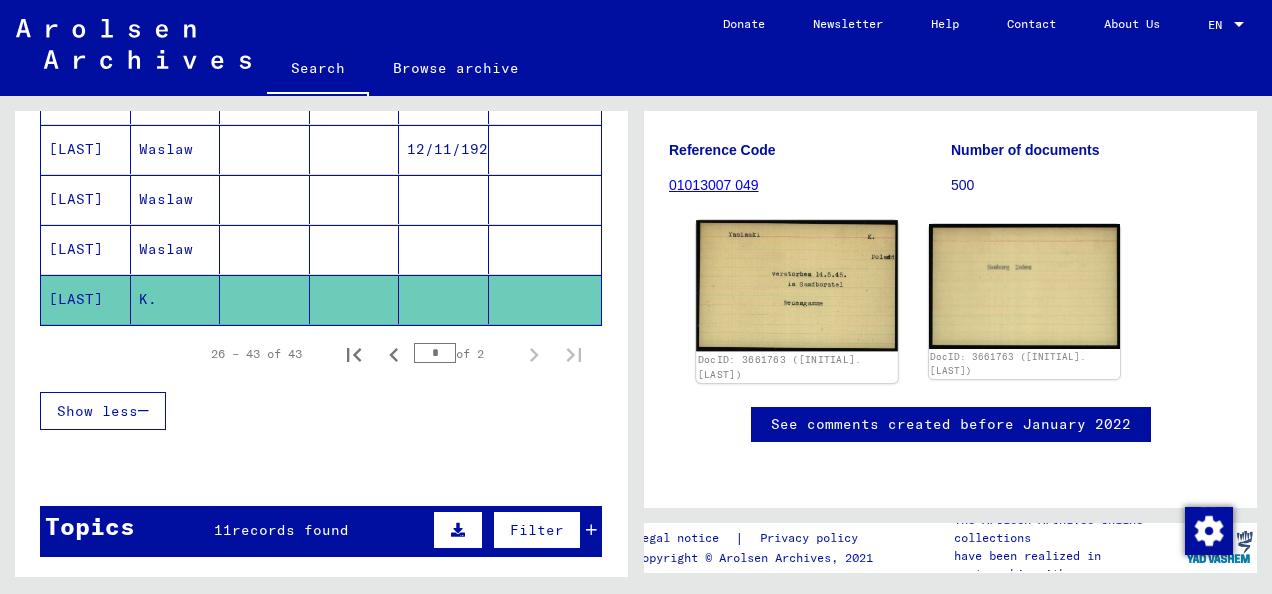 click 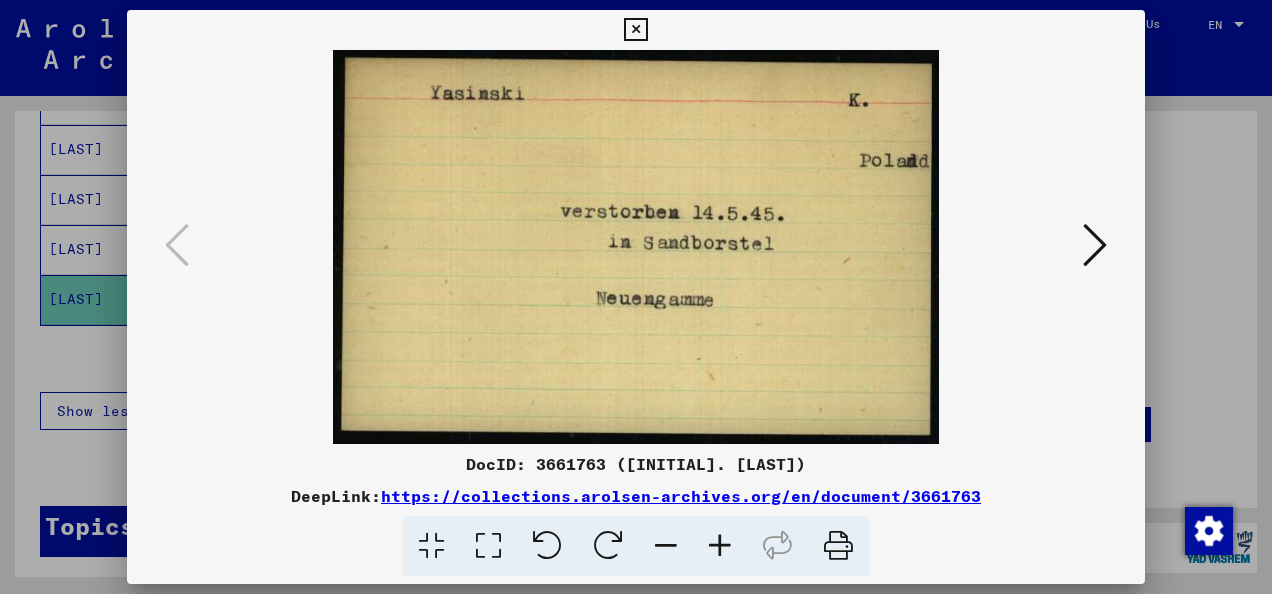 click at bounding box center (1095, 246) 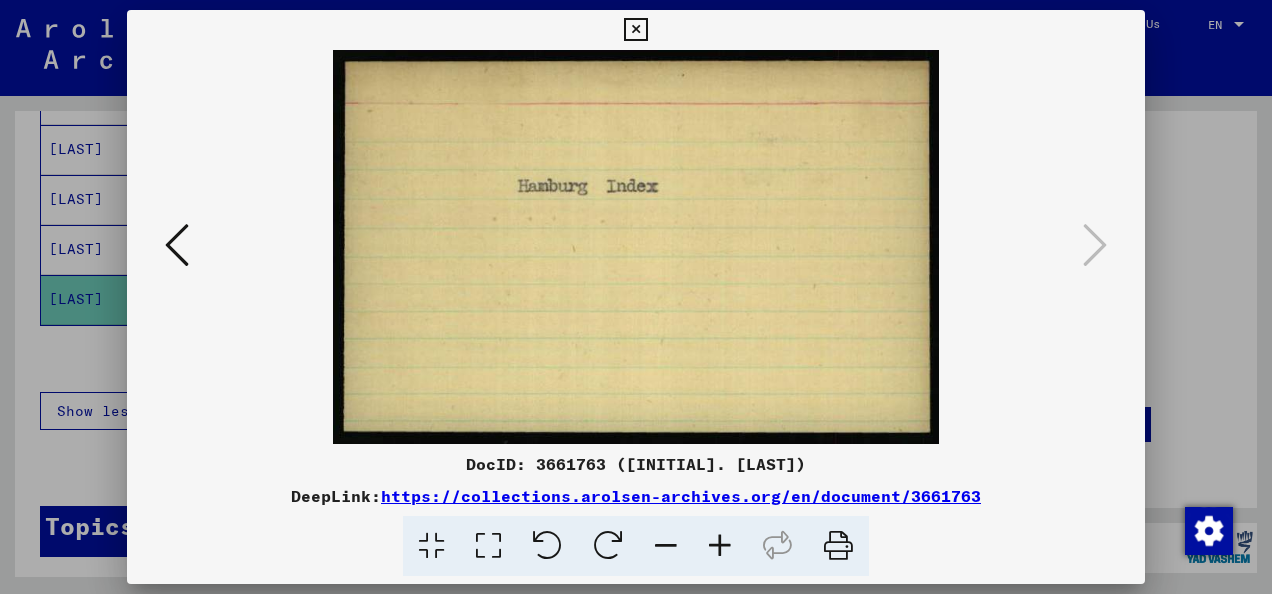 click at bounding box center [636, 297] 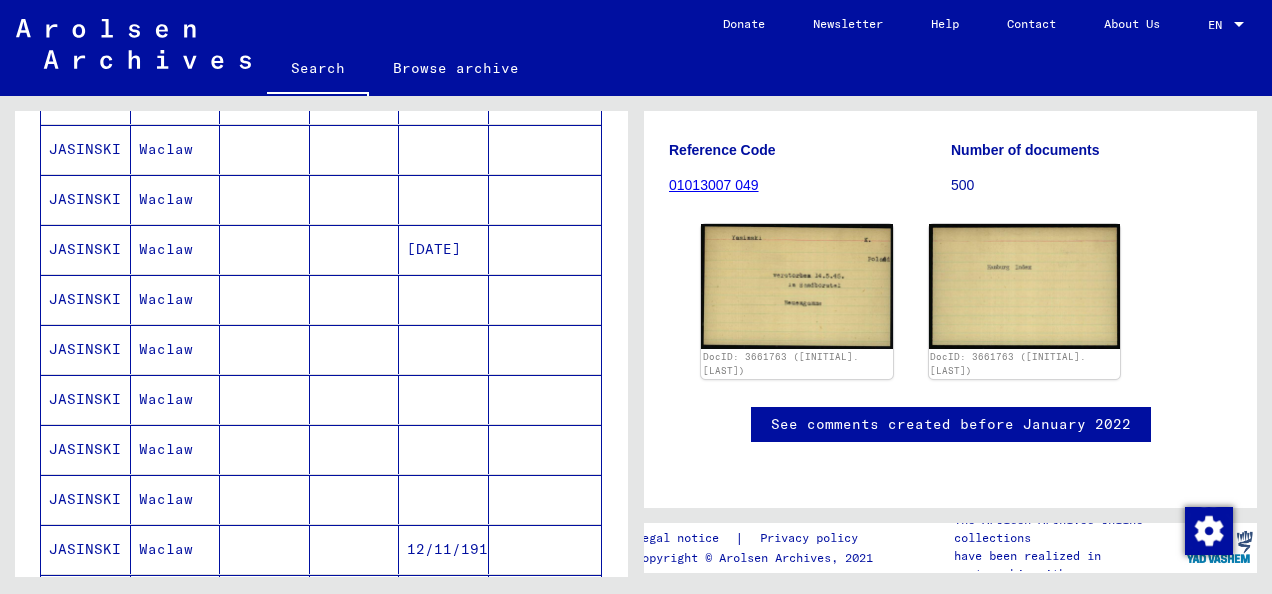 scroll, scrollTop: 0, scrollLeft: 0, axis: both 